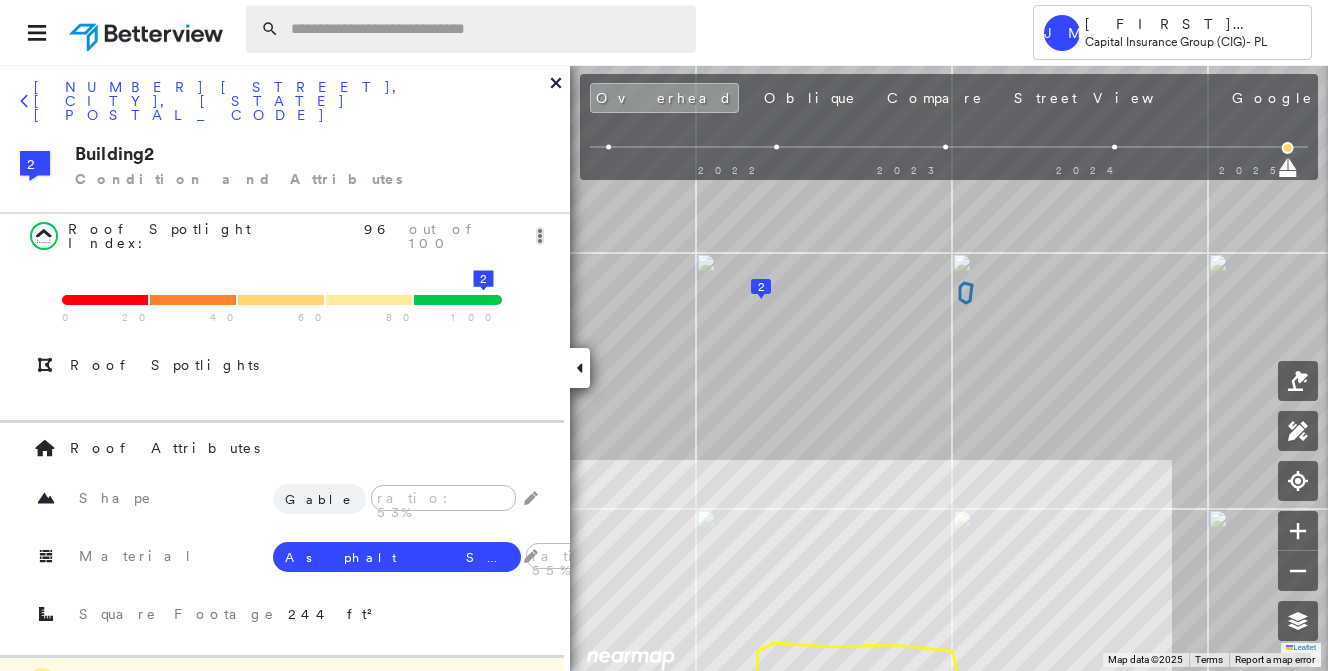 scroll, scrollTop: 0, scrollLeft: 0, axis: both 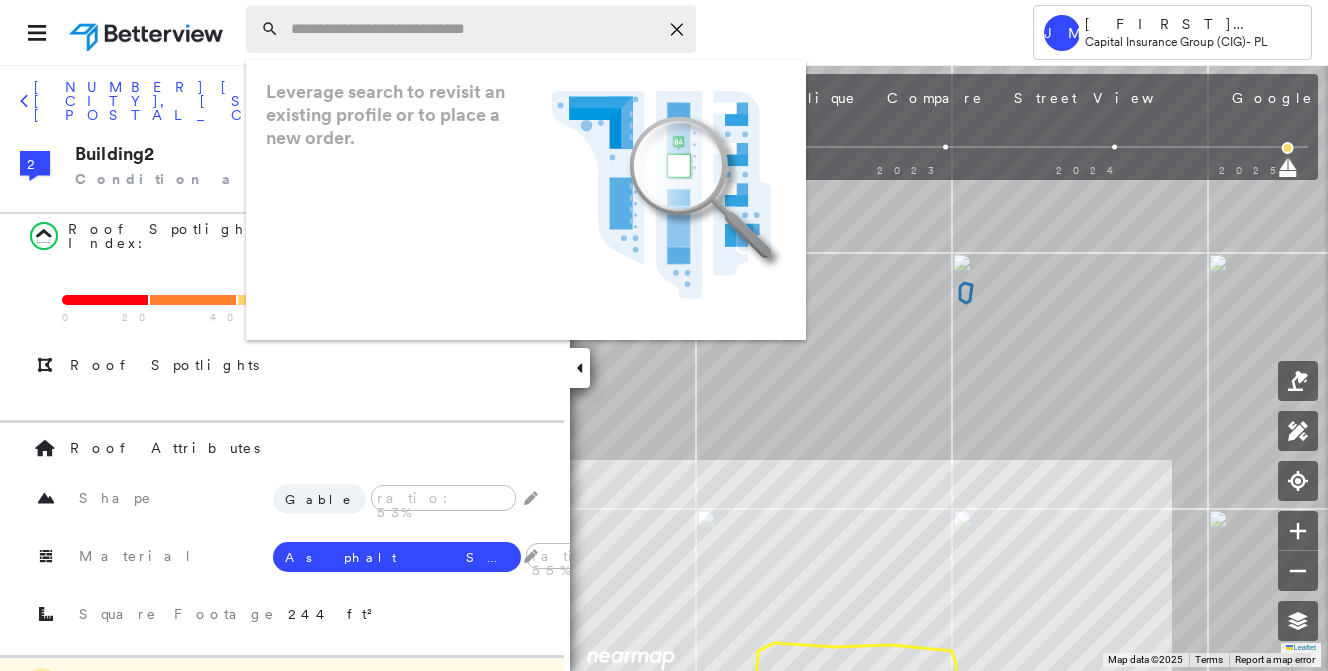 paste on "**********" 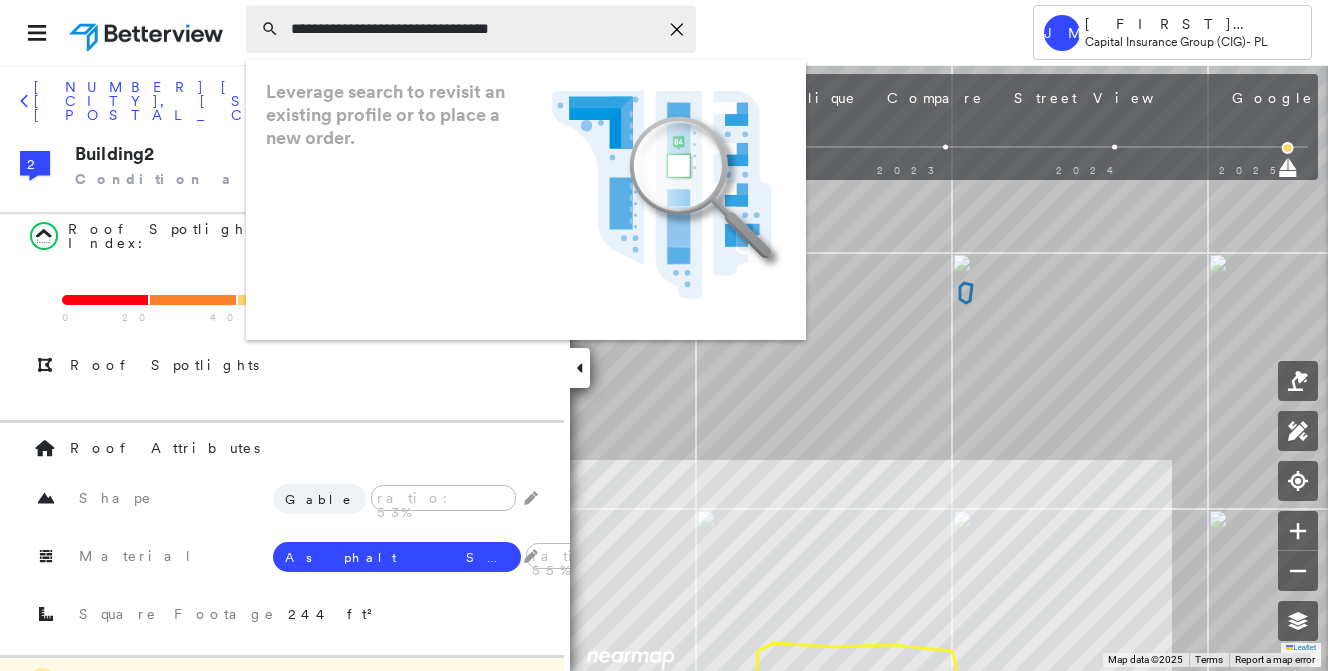 type on "**********" 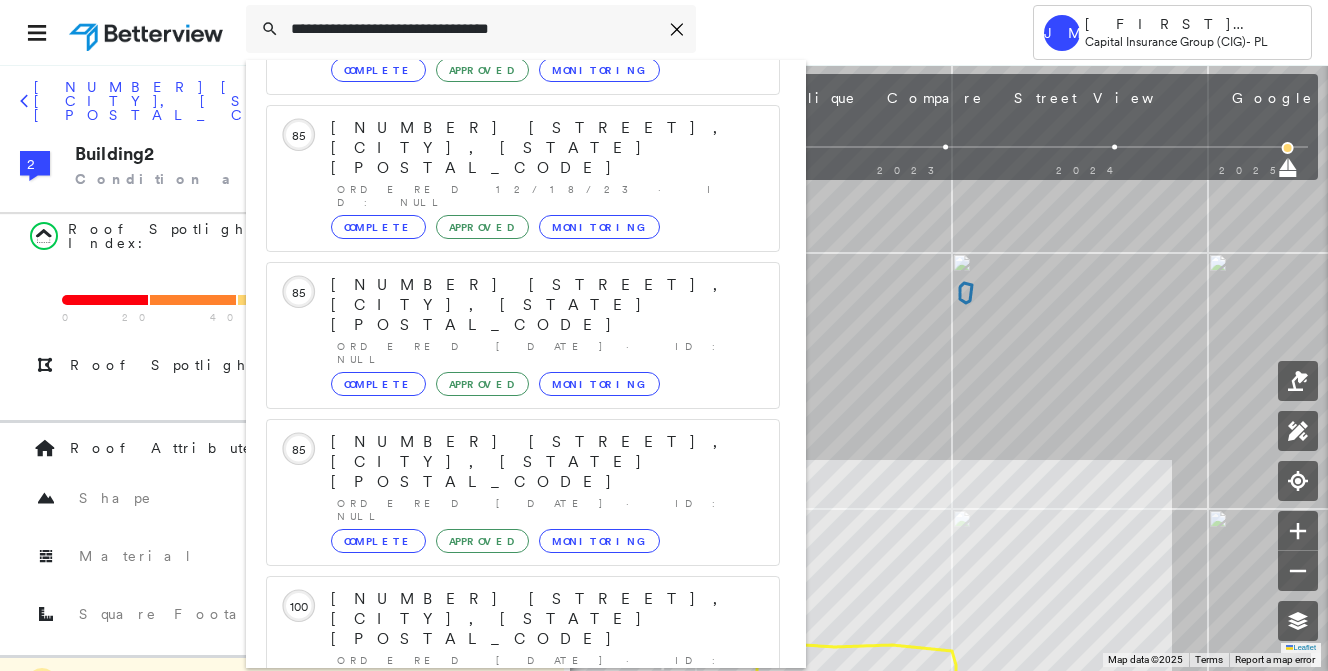 scroll, scrollTop: 213, scrollLeft: 0, axis: vertical 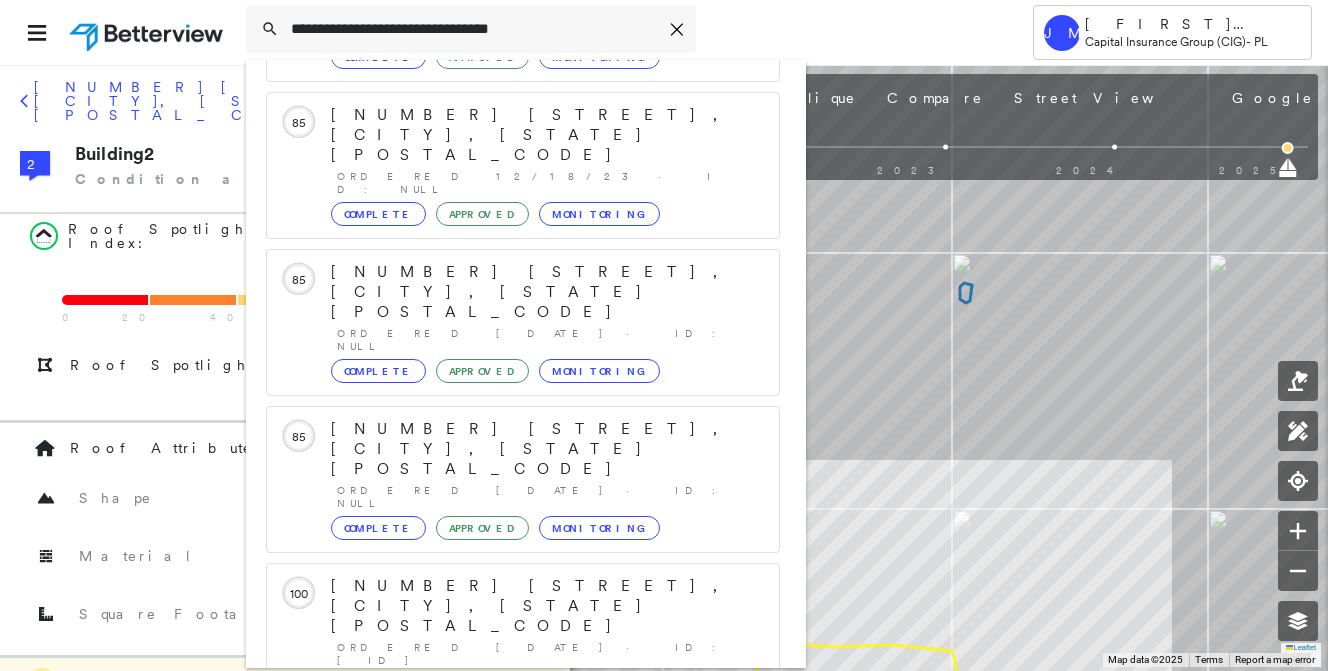 click on "4461 Driftwood Ct, Discovery Bay, CA 94505" at bounding box center (501, 891) 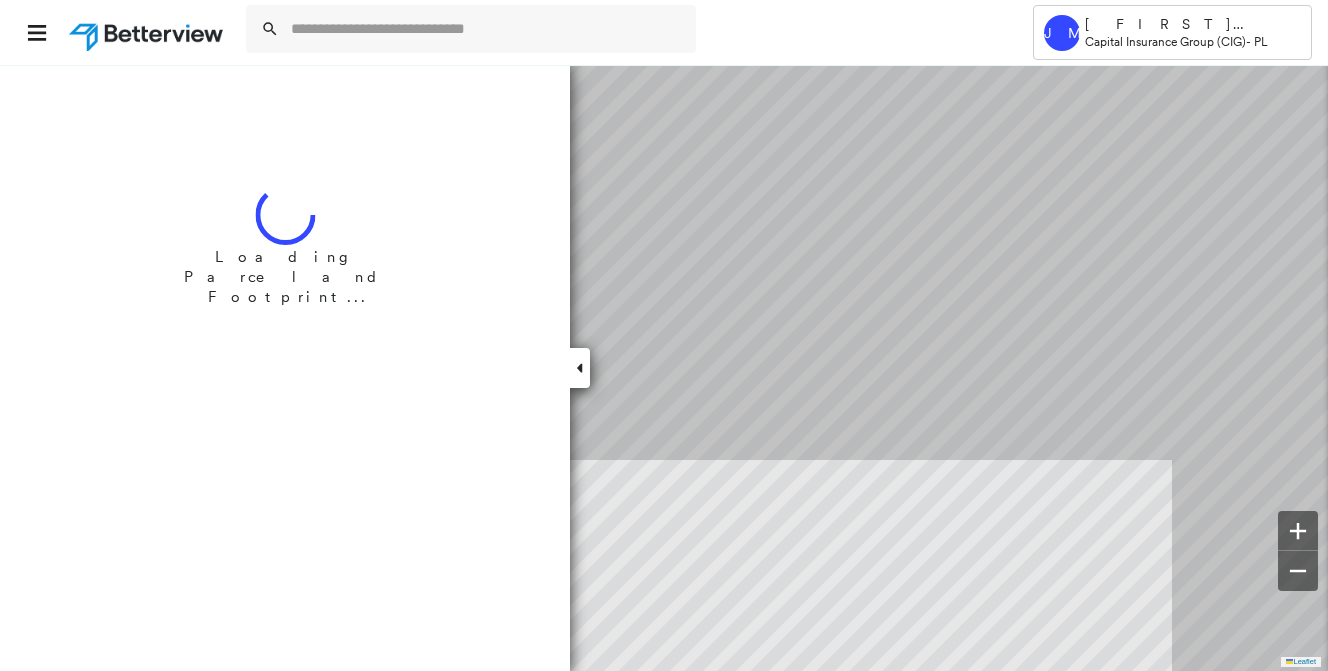 scroll, scrollTop: 0, scrollLeft: 0, axis: both 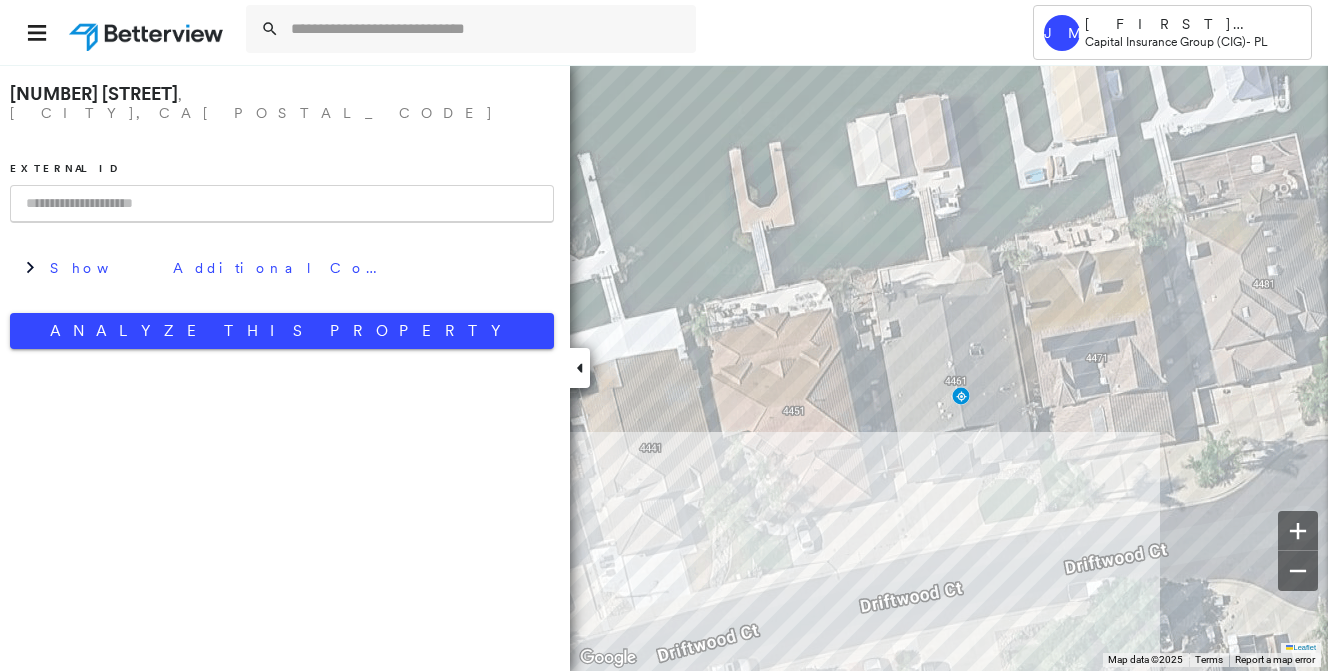 click at bounding box center (282, 204) 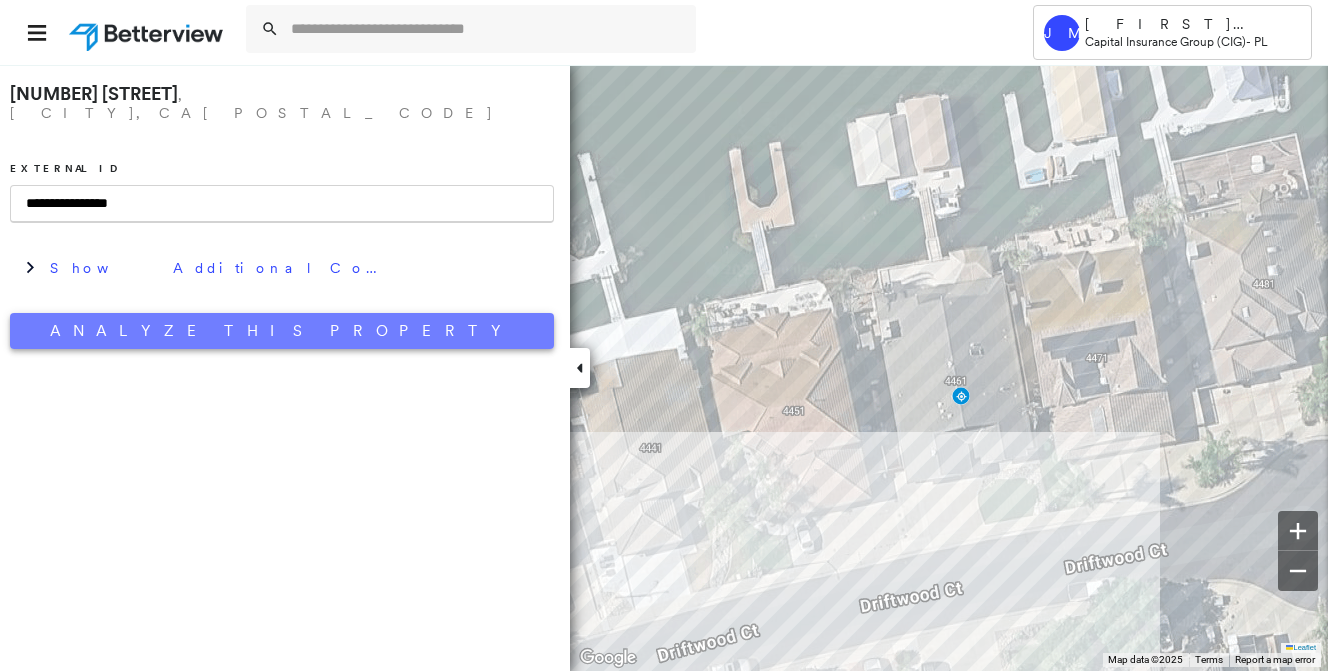 type on "**********" 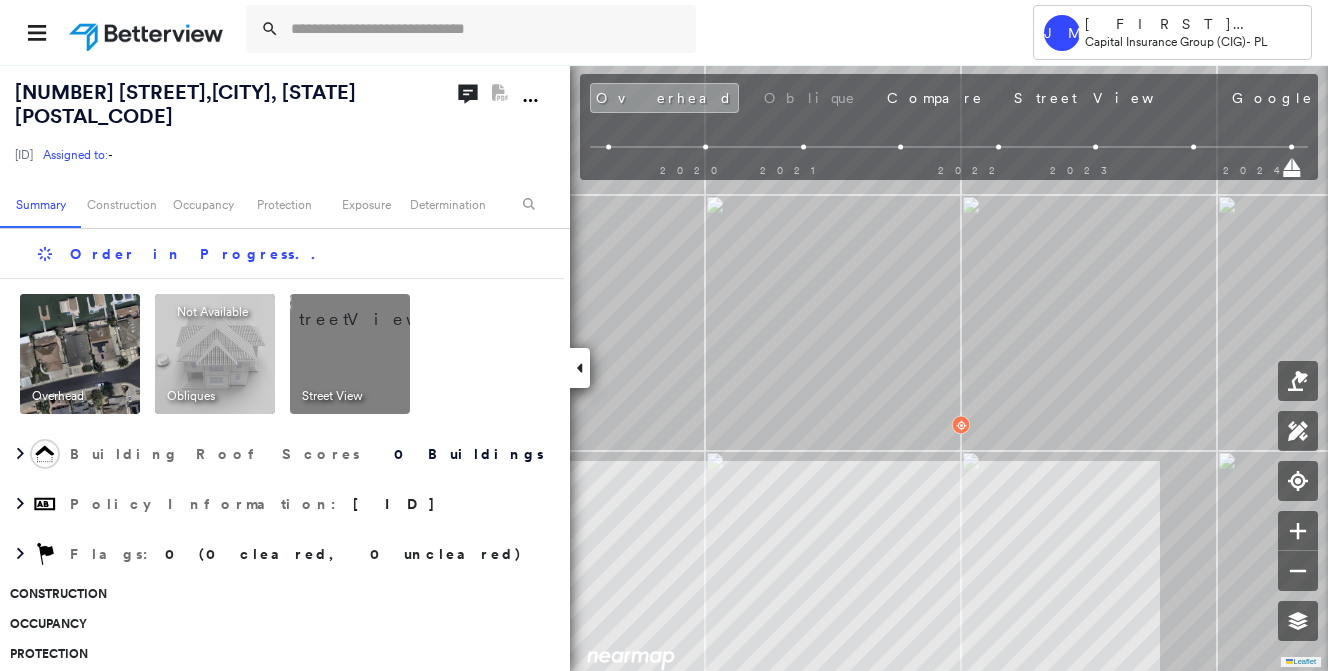 scroll, scrollTop: 0, scrollLeft: 0, axis: both 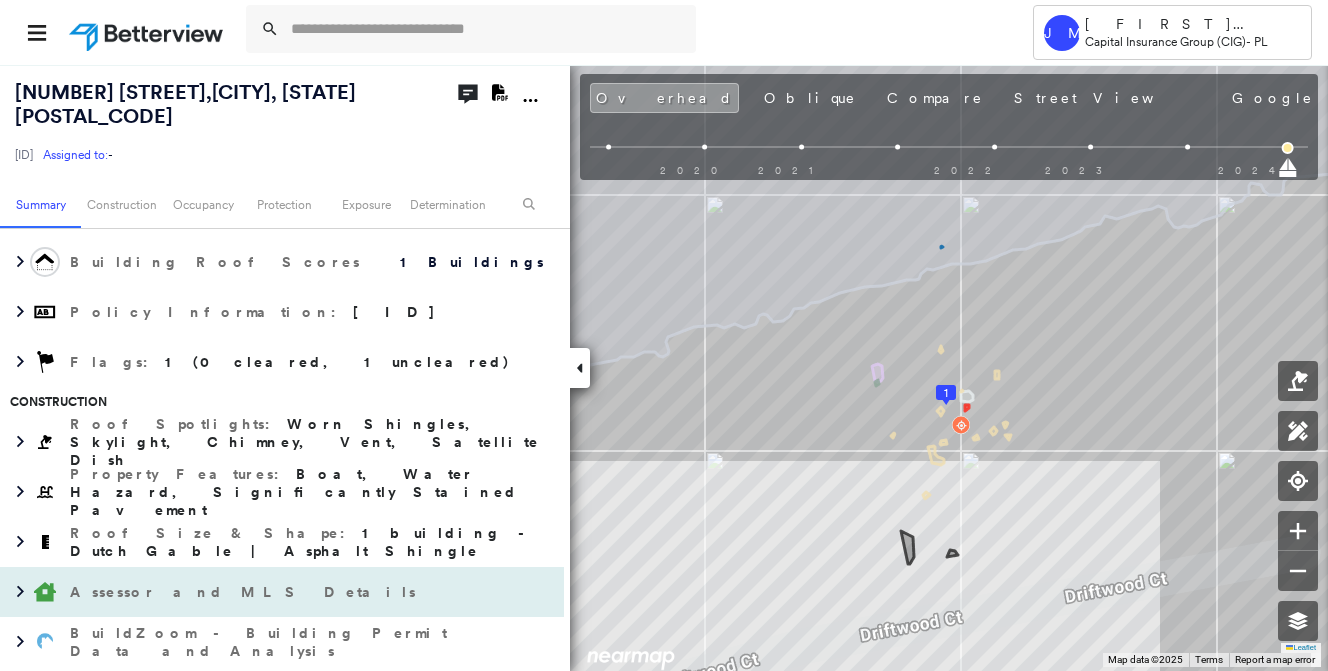 click on "Assessor and MLS Details" at bounding box center [245, 592] 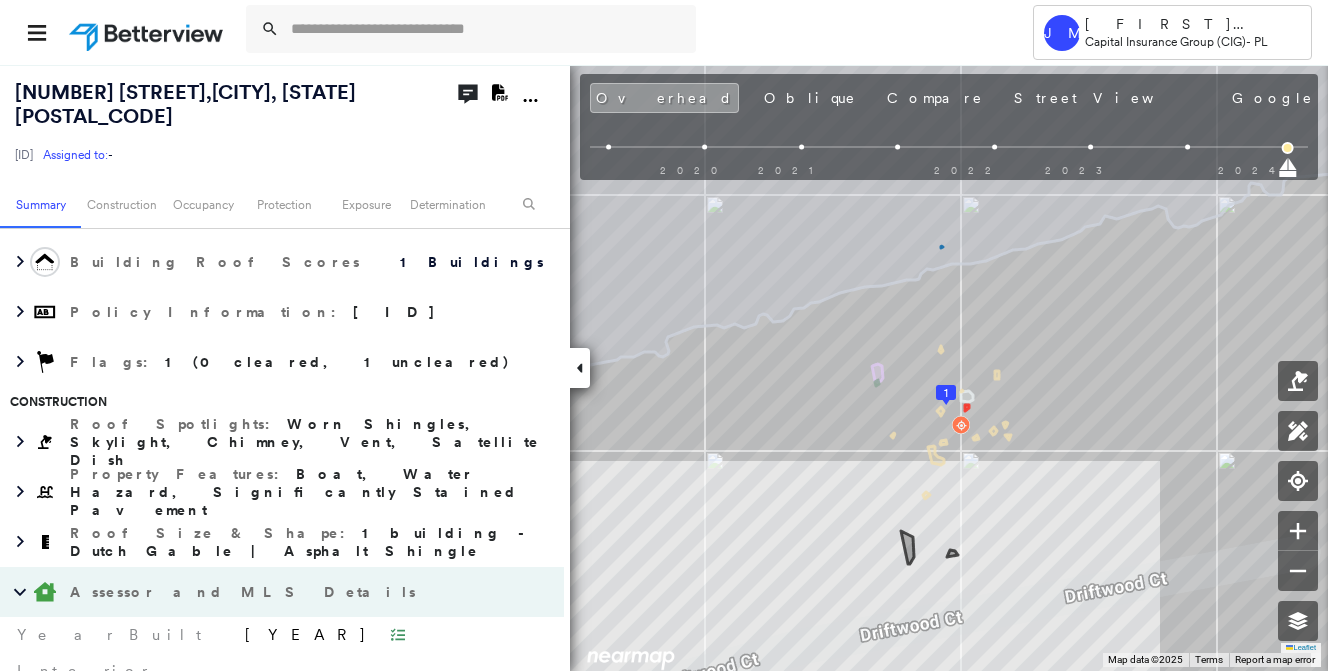 click on "Assessor and MLS Details" at bounding box center [245, 592] 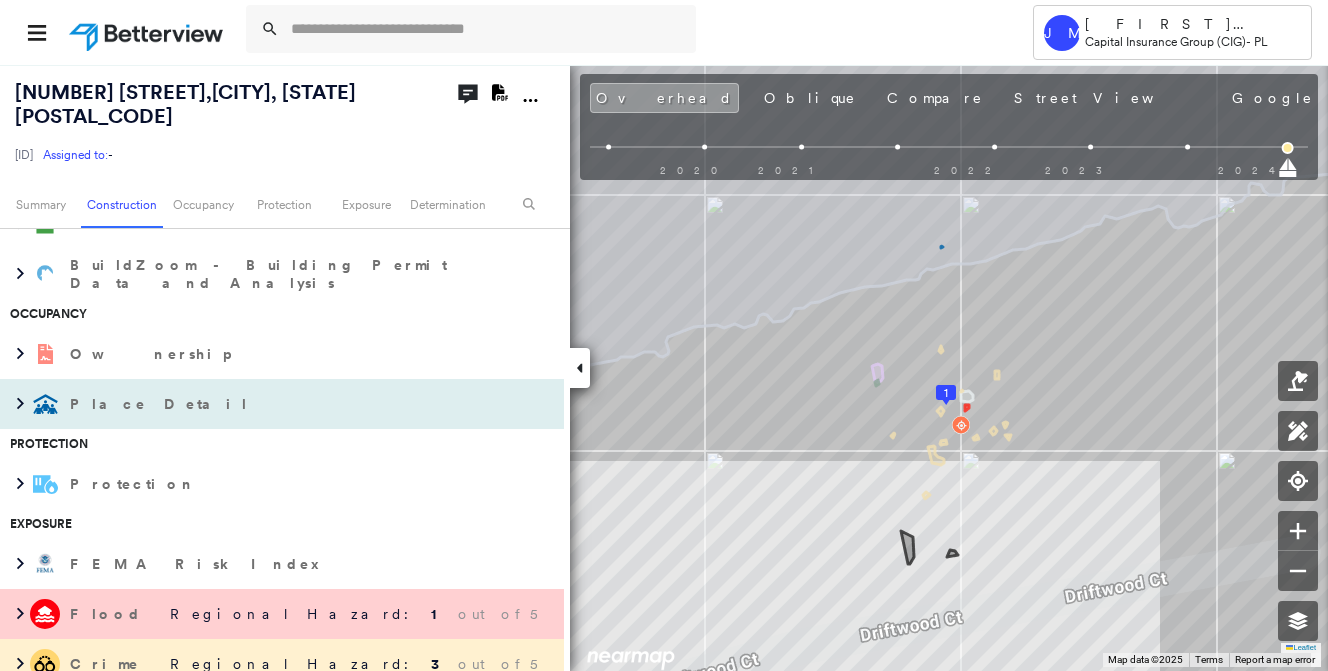 scroll, scrollTop: 700, scrollLeft: 0, axis: vertical 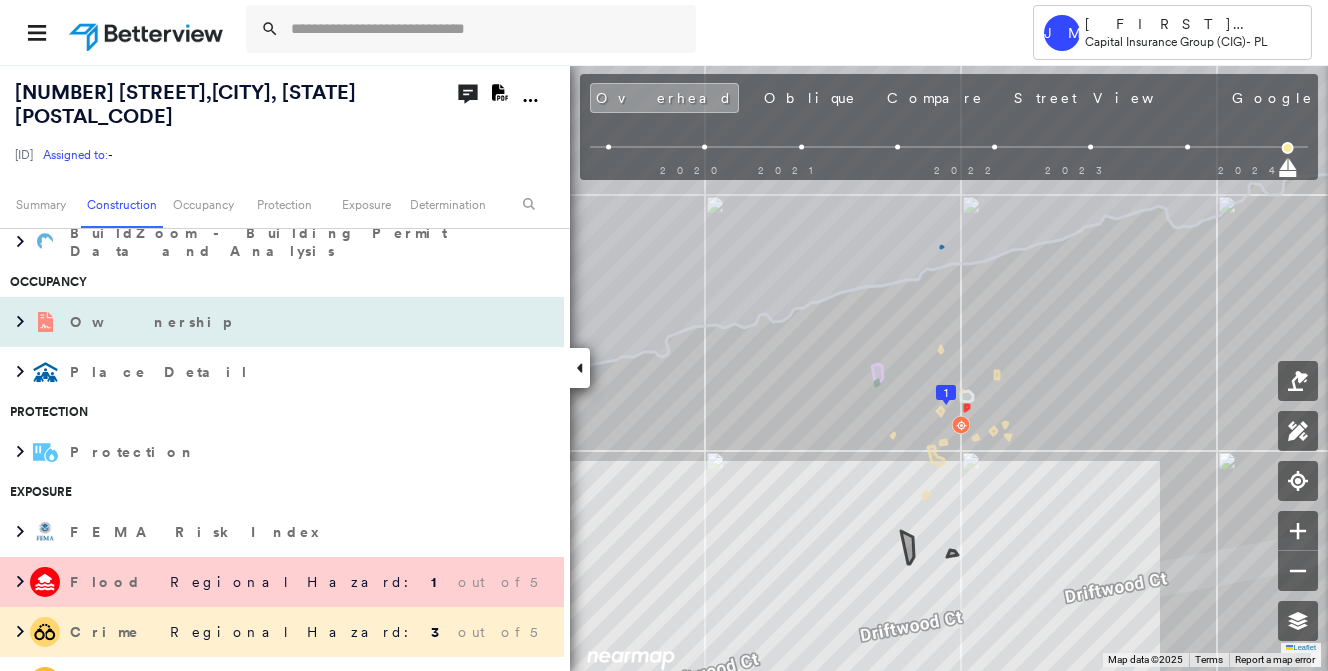 click on "Ownership" at bounding box center [152, 322] 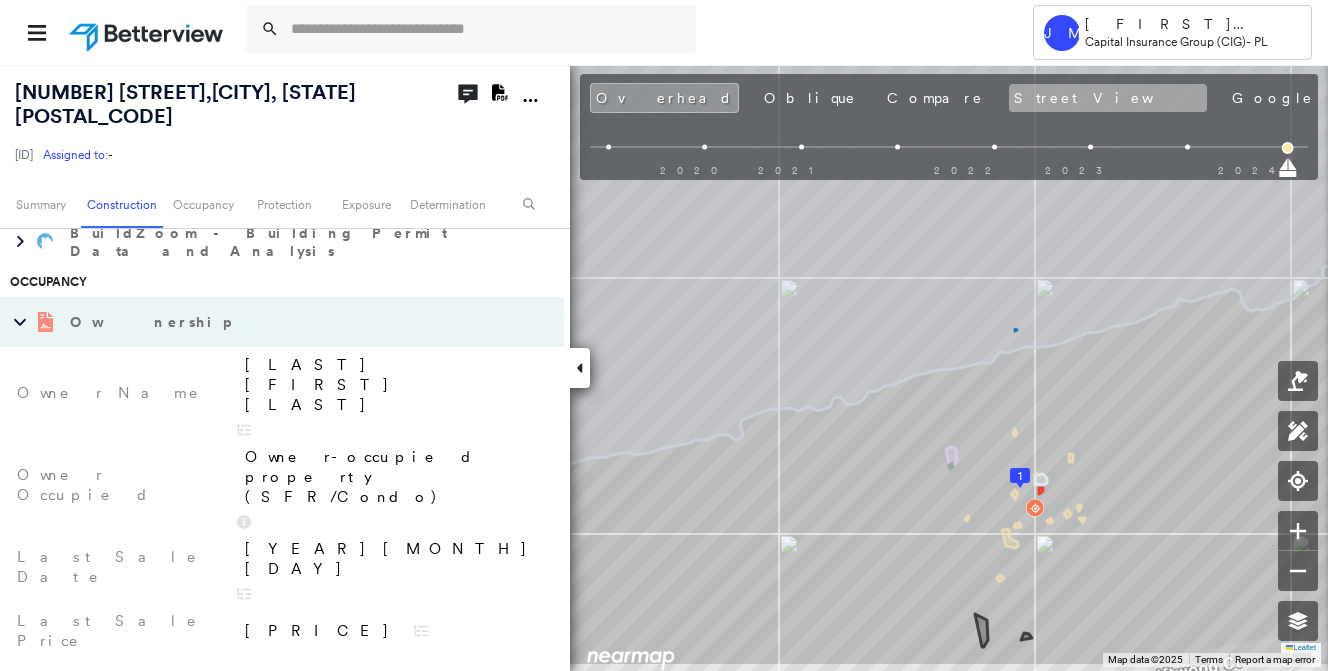 click on "Street View" at bounding box center [1108, 98] 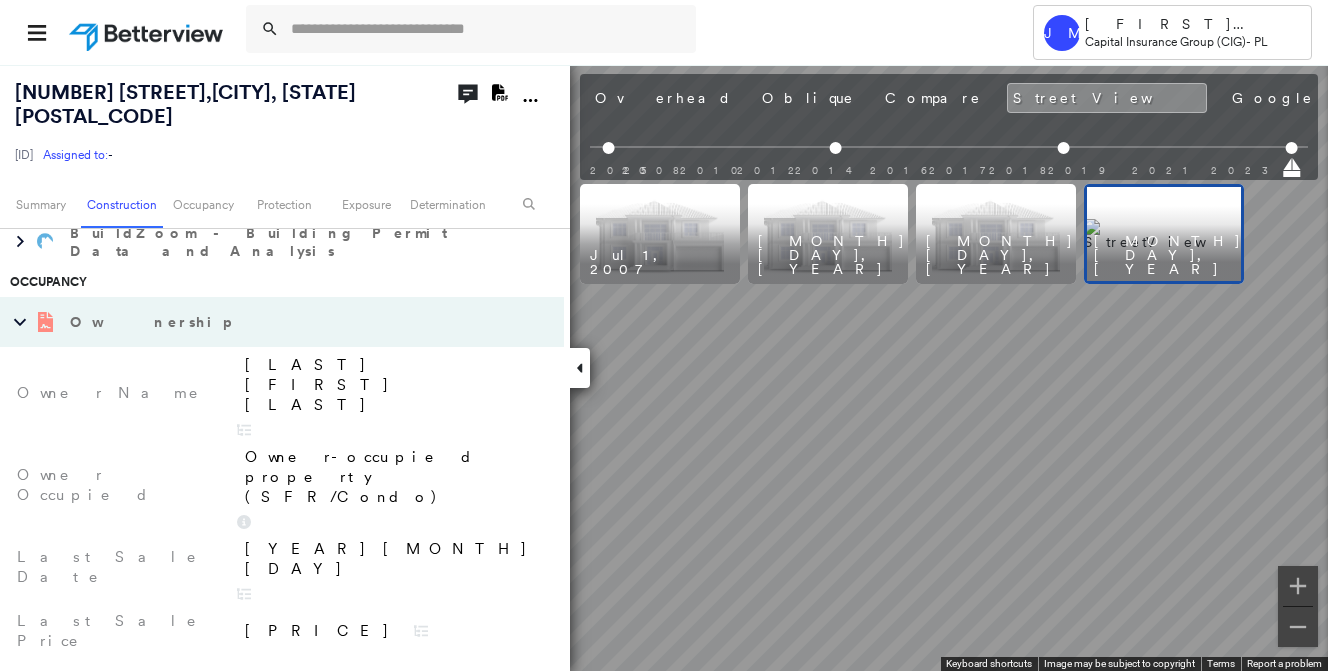 scroll, scrollTop: 0, scrollLeft: 0, axis: both 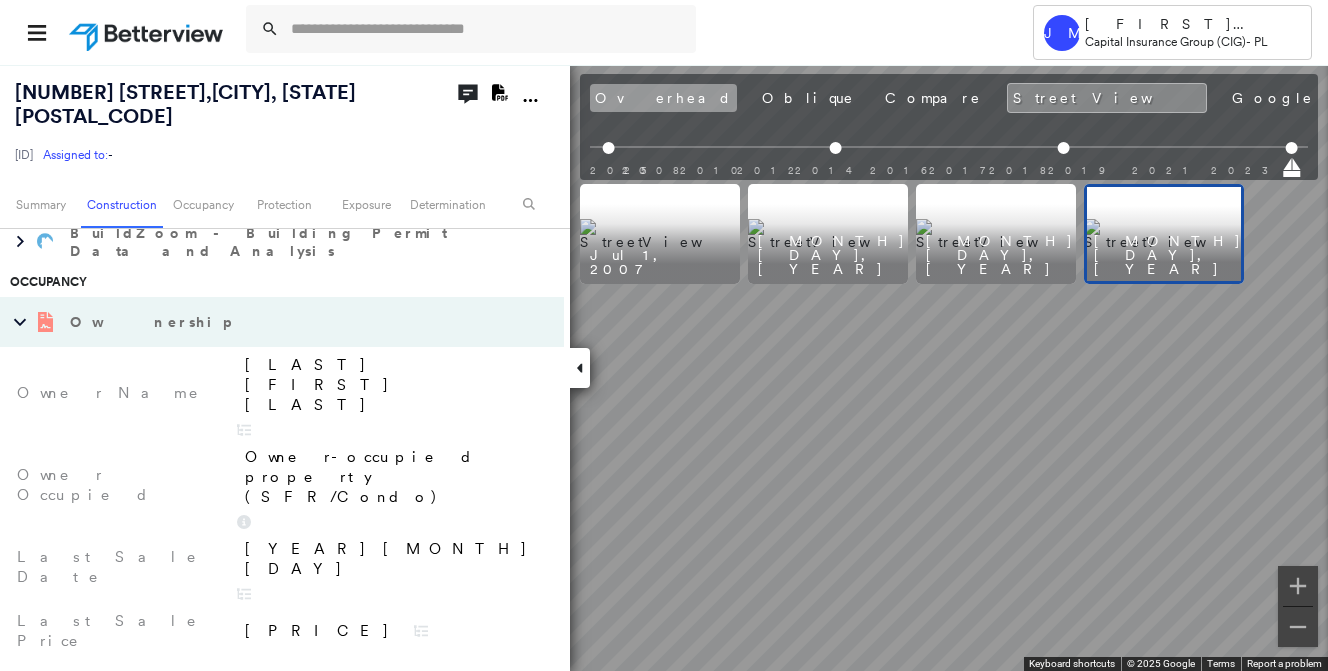 click on "Overhead" at bounding box center (663, 98) 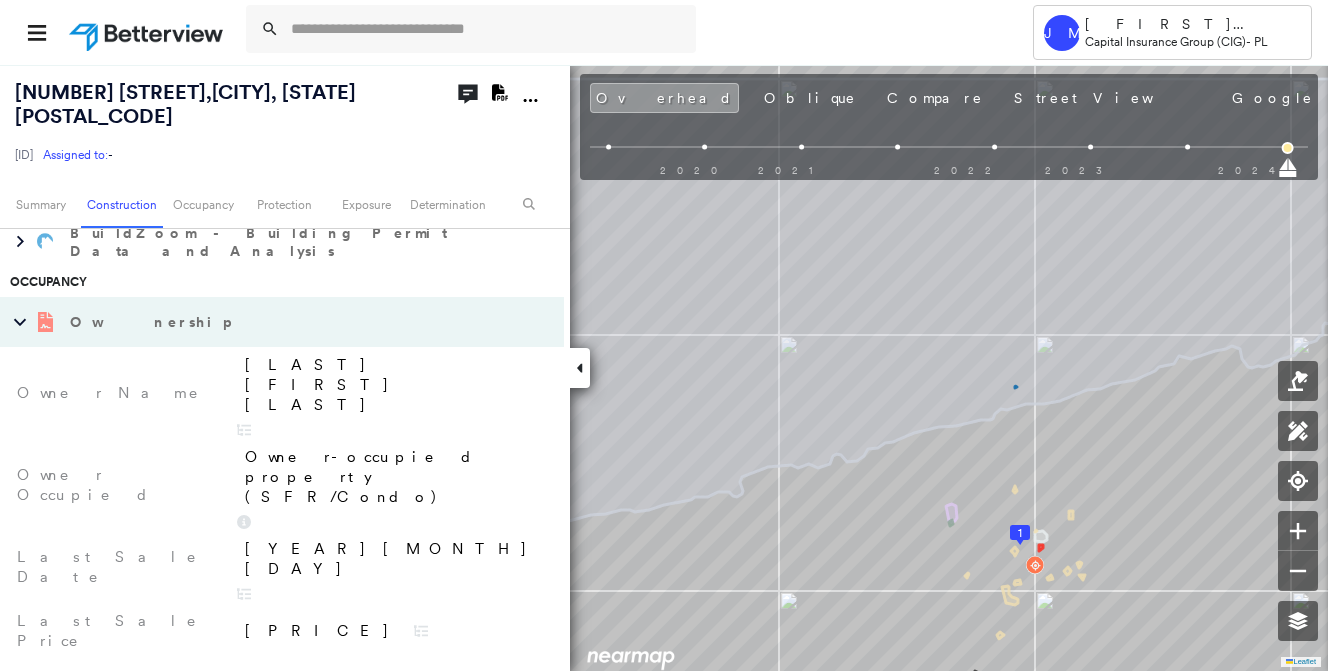 scroll, scrollTop: 0, scrollLeft: 0, axis: both 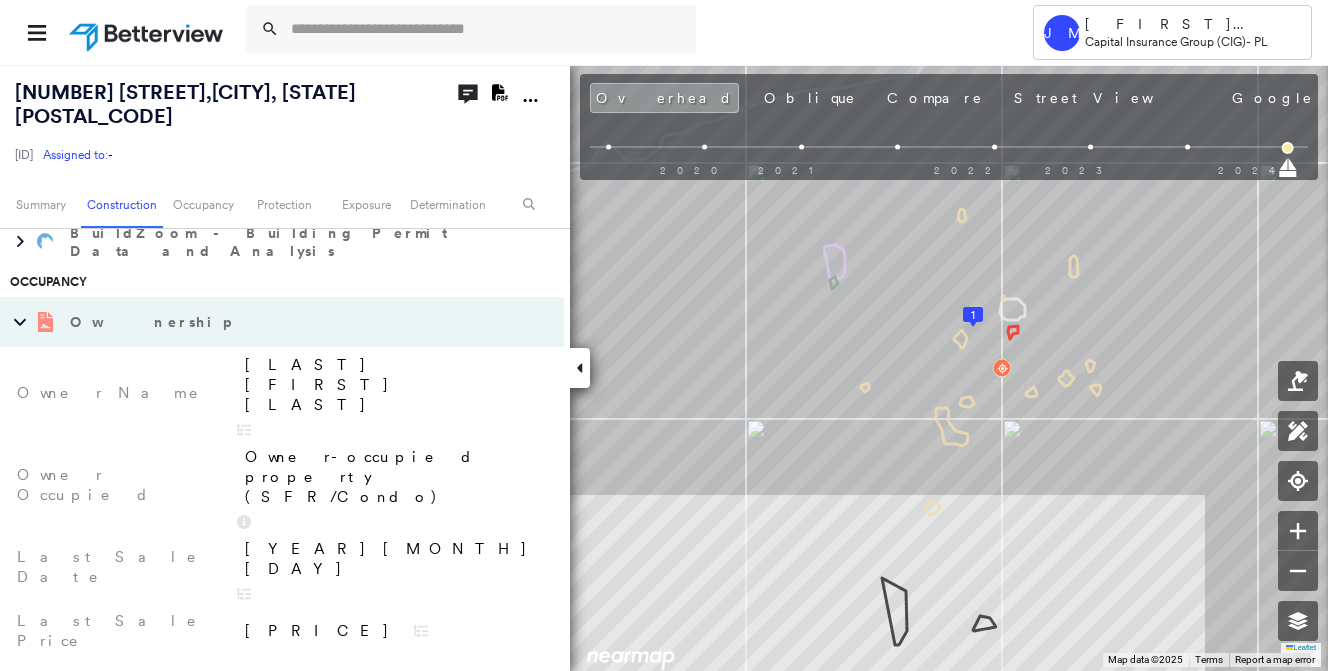 click on "Ownership" at bounding box center (262, 322) 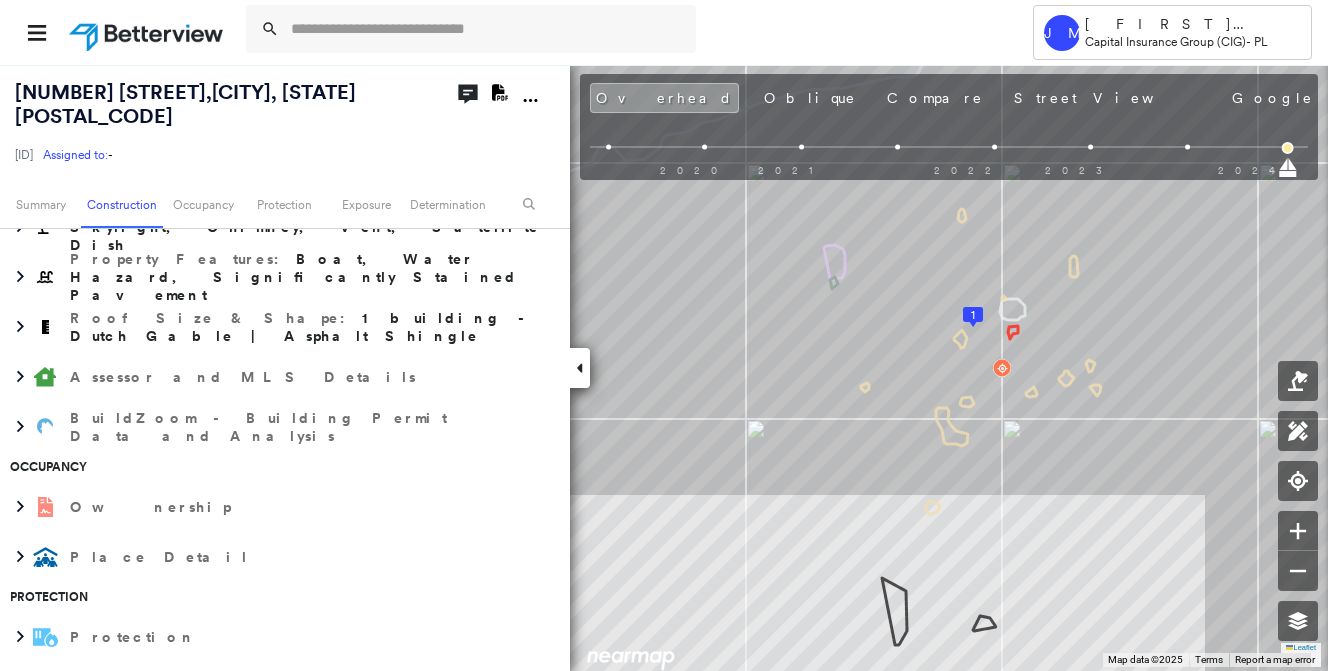 scroll, scrollTop: 480, scrollLeft: 0, axis: vertical 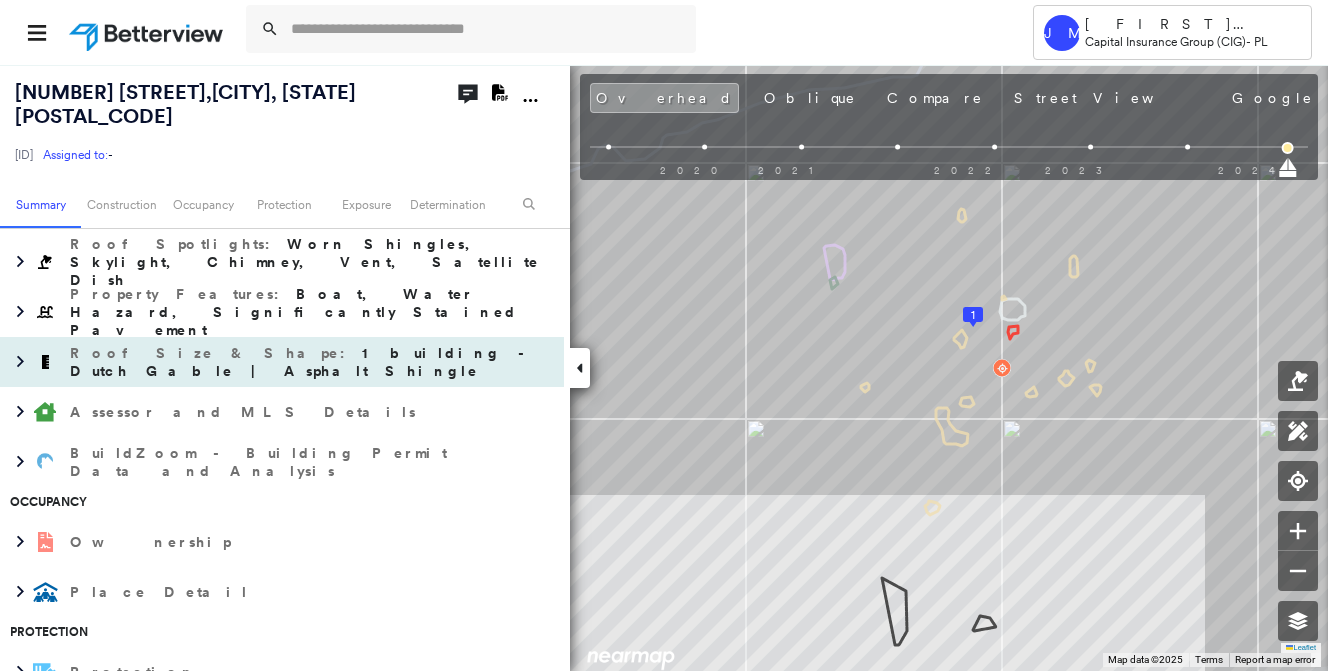 click on "1 building  - Dutch Gable | Asphalt Shingle" at bounding box center (302, 362) 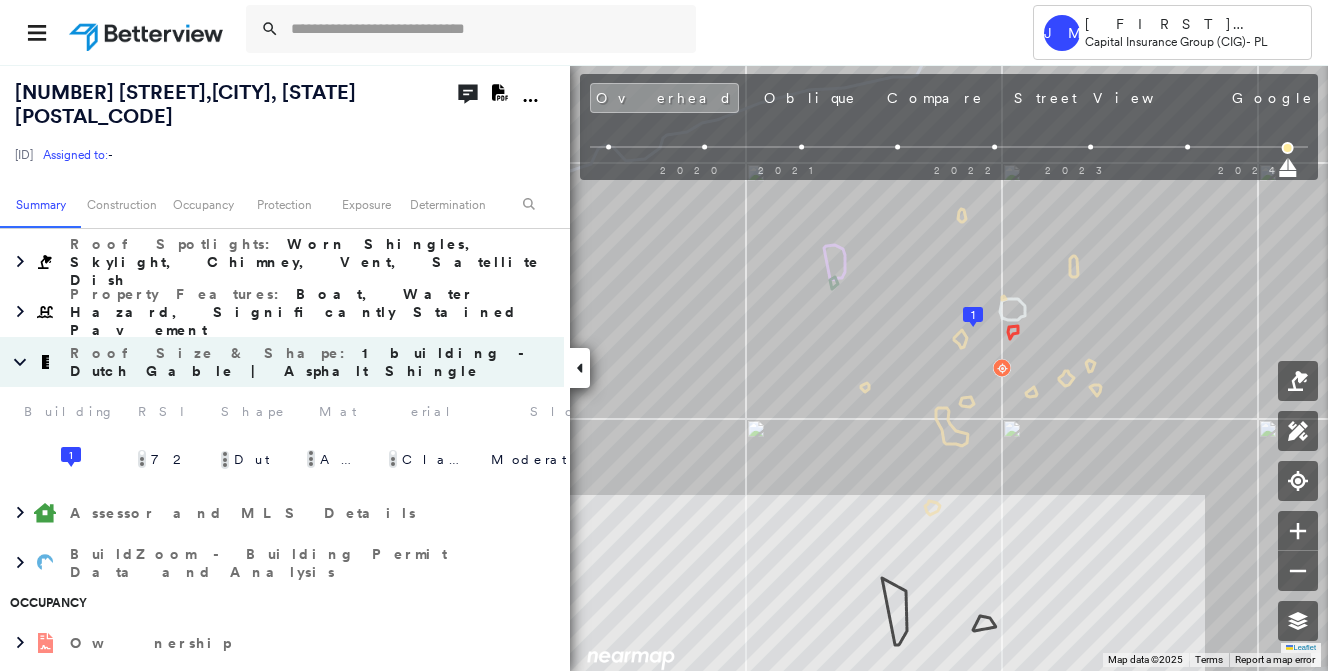 click on "1 building  - Dutch Gable | Asphalt Shingle" at bounding box center [302, 362] 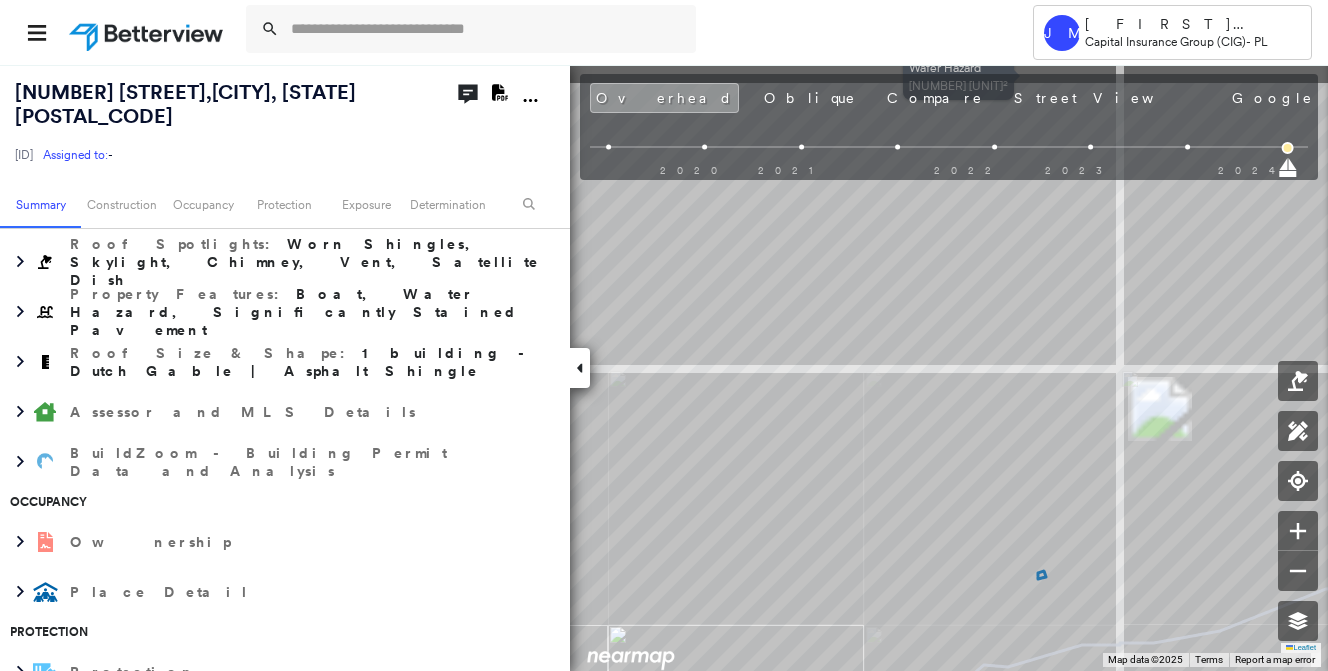 drag, startPoint x: 881, startPoint y: 355, endPoint x: 898, endPoint y: 424, distance: 71.063354 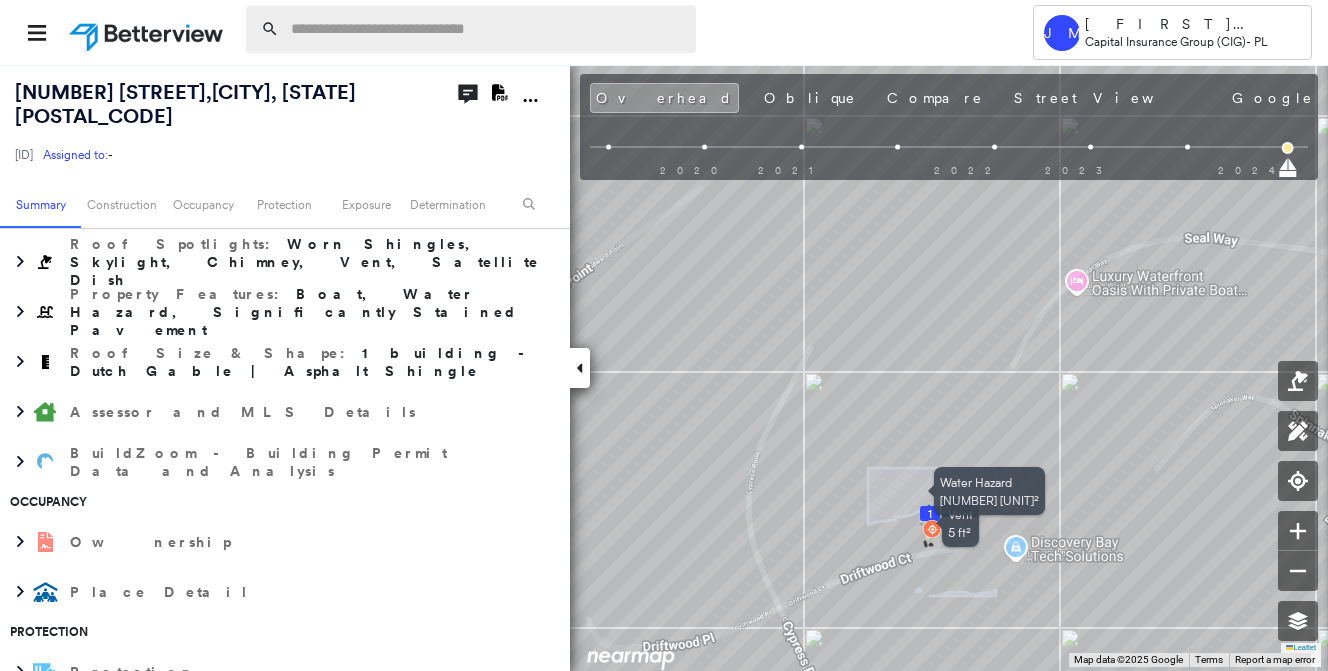 click at bounding box center [487, 29] 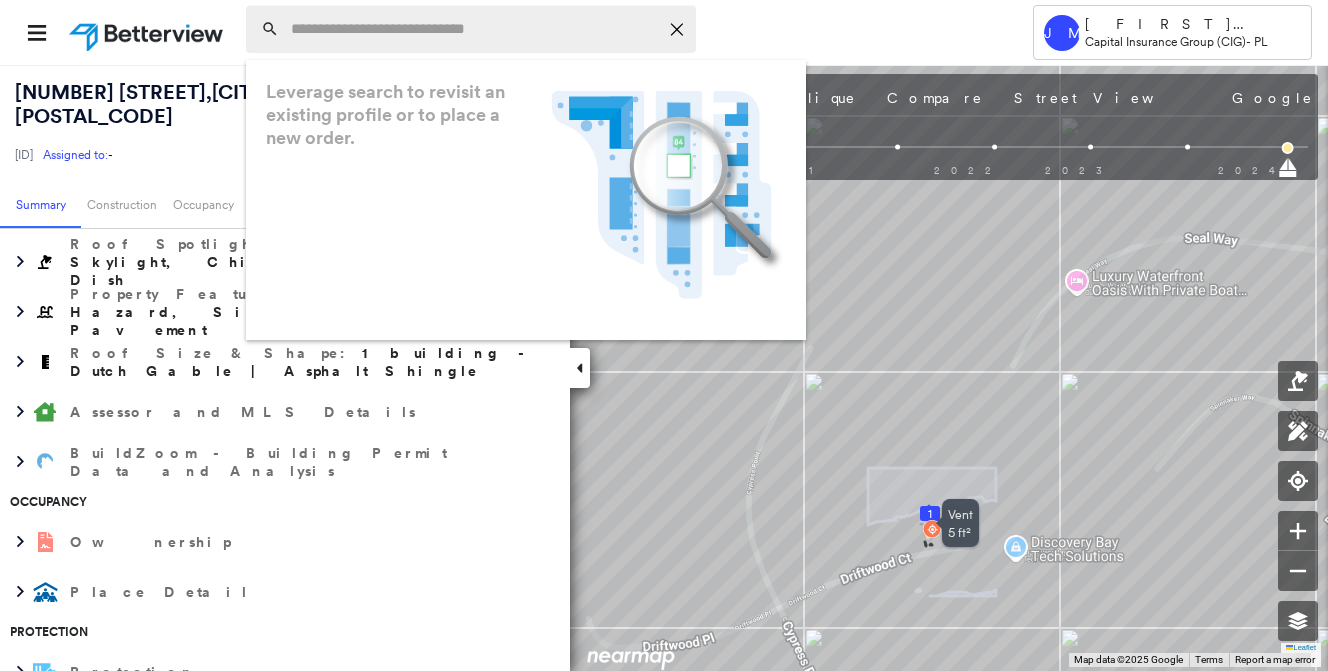 paste on "**********" 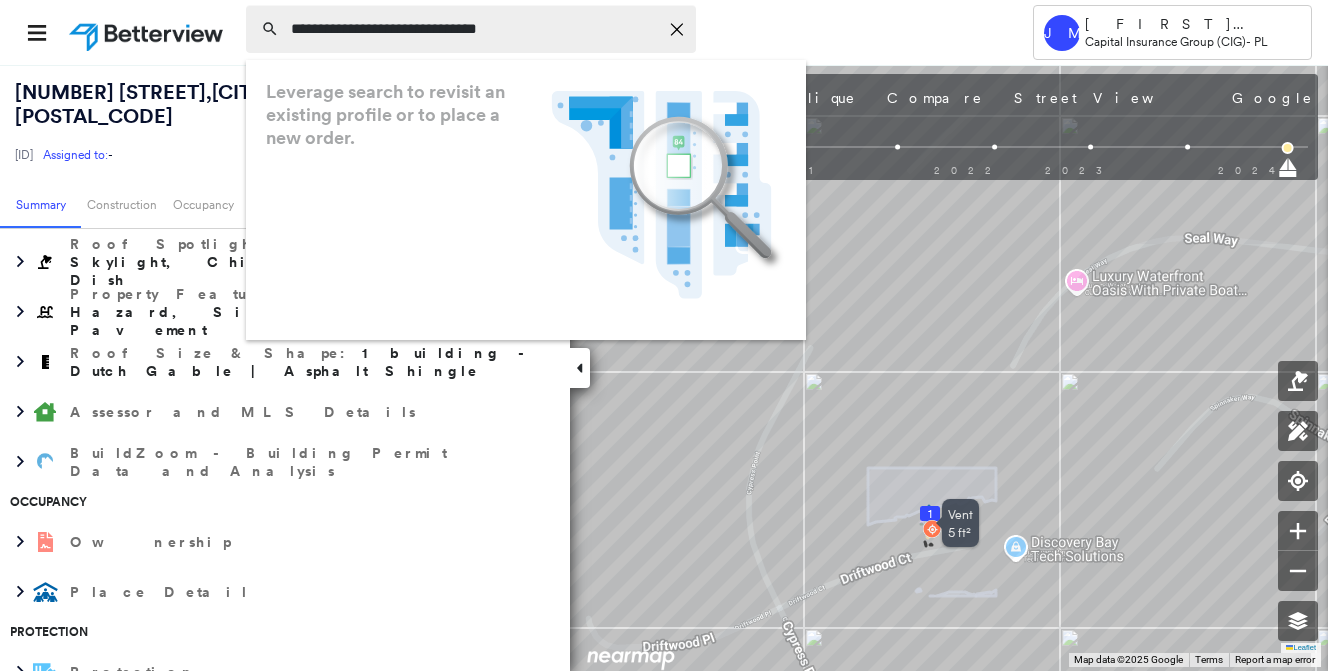 type on "**********" 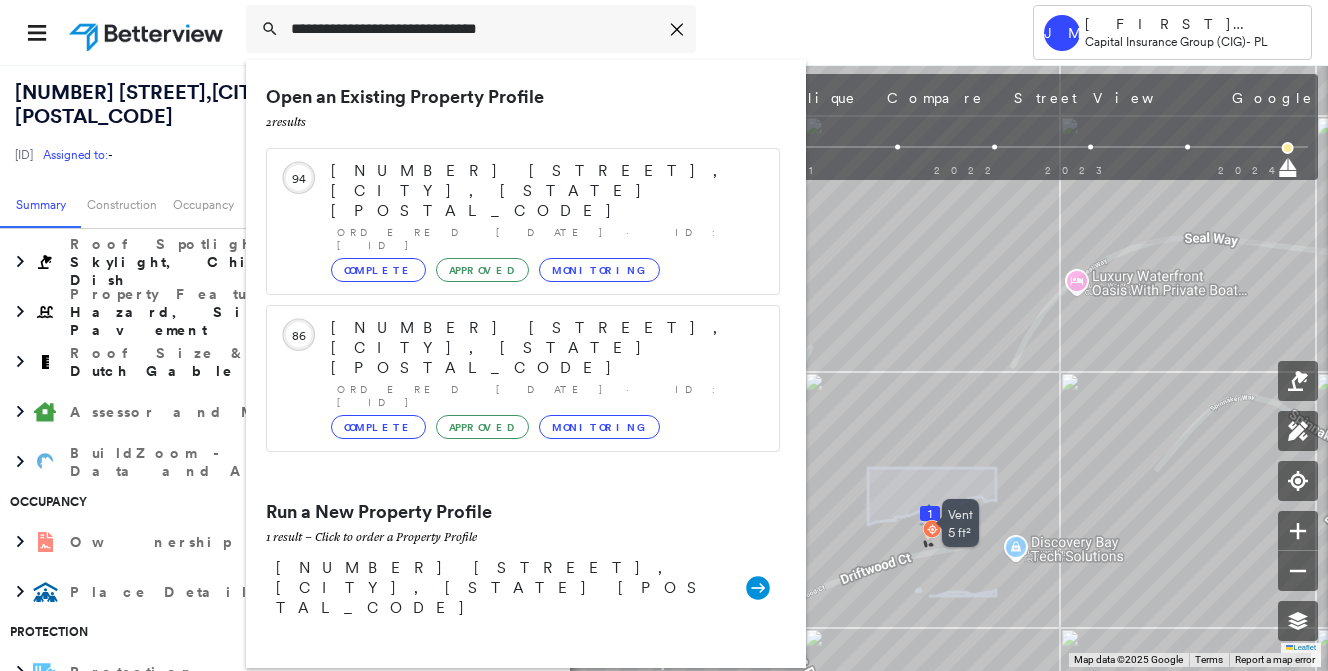 click on "Open an Existing Property Profile 2  result s Circled Text Icon 94 48751 N View Dr, Palm Desert, CA 92260 Ordered 02/14/23 · ID: 6-HOC-1-1991605 Complete Approved Monitoring Circled Text Icon 86 14875 Via Del Canon, Del Mar, CA 92014 Ordered 02/14/23 · ID: 6-HOC-1-2050318 Complete Approved Monitoring   Run a New Property Profile 1 result - Click to order a Property Profile 4875 Bridgewater Cir, Stockton, CA 95219 Group Created with Sketch." at bounding box center [526, 364] 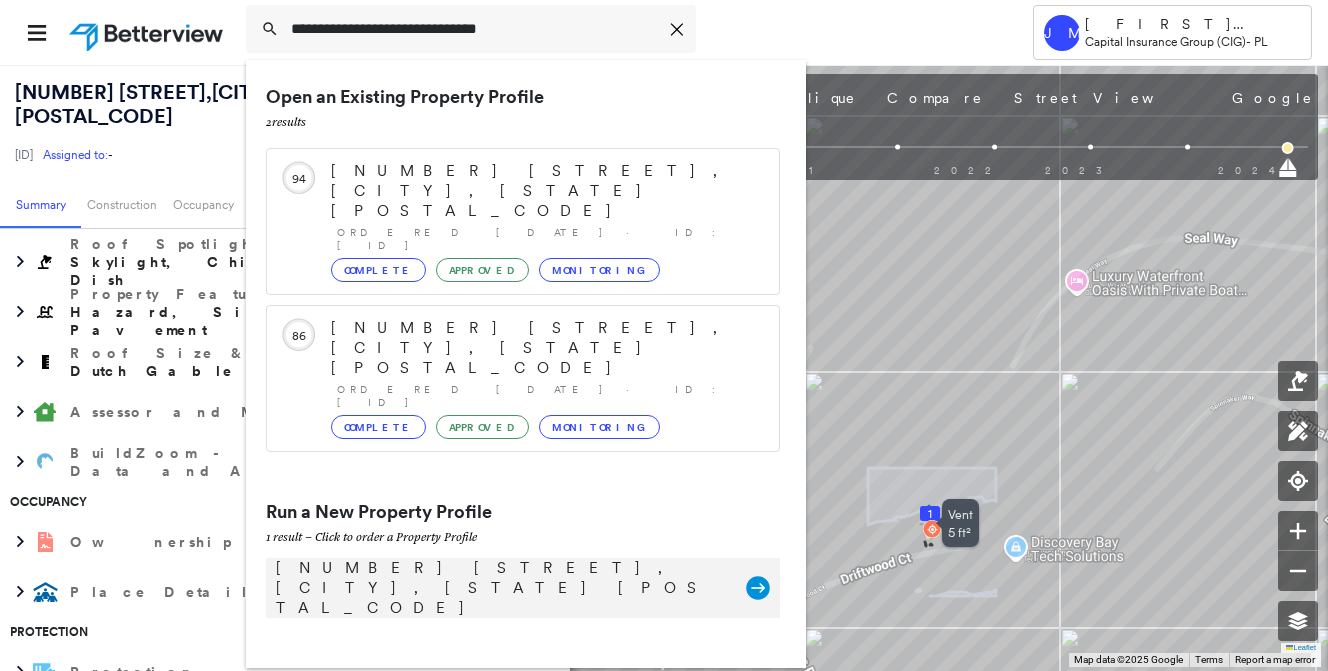 click on "4875 Bridgewater Cir, Stockton, CA 95219 Group Created with Sketch." at bounding box center (523, 588) 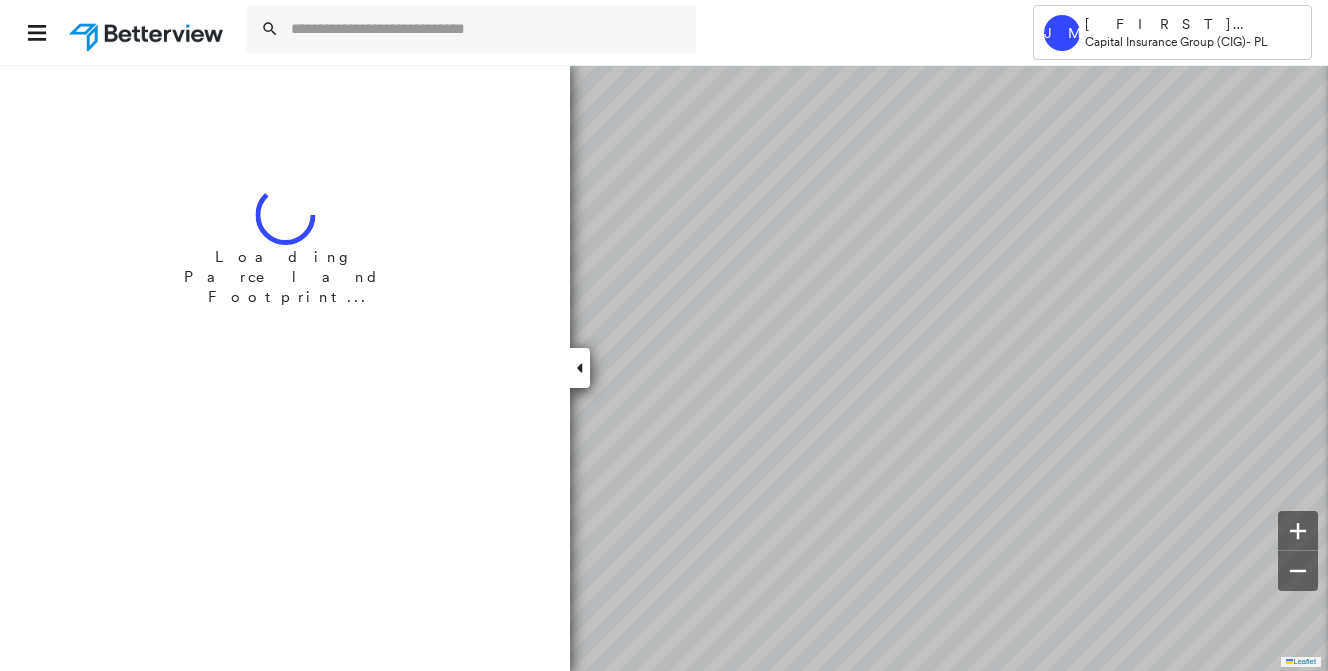 scroll, scrollTop: 0, scrollLeft: 0, axis: both 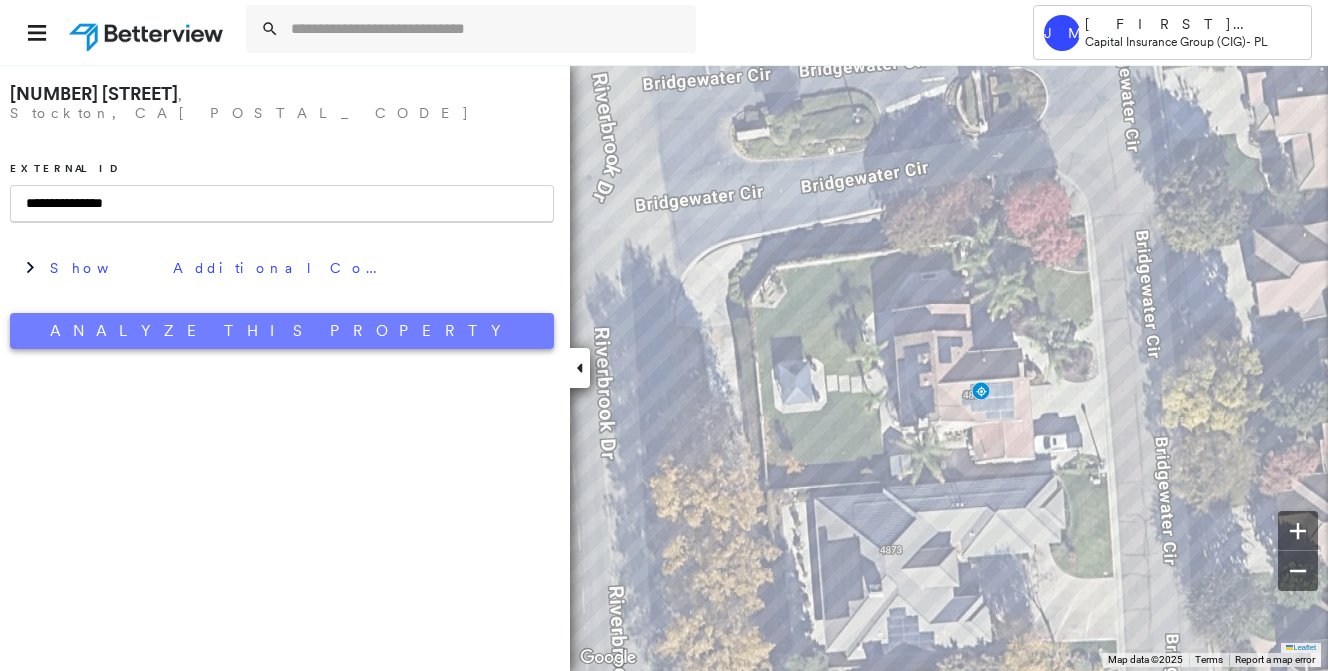 type on "**********" 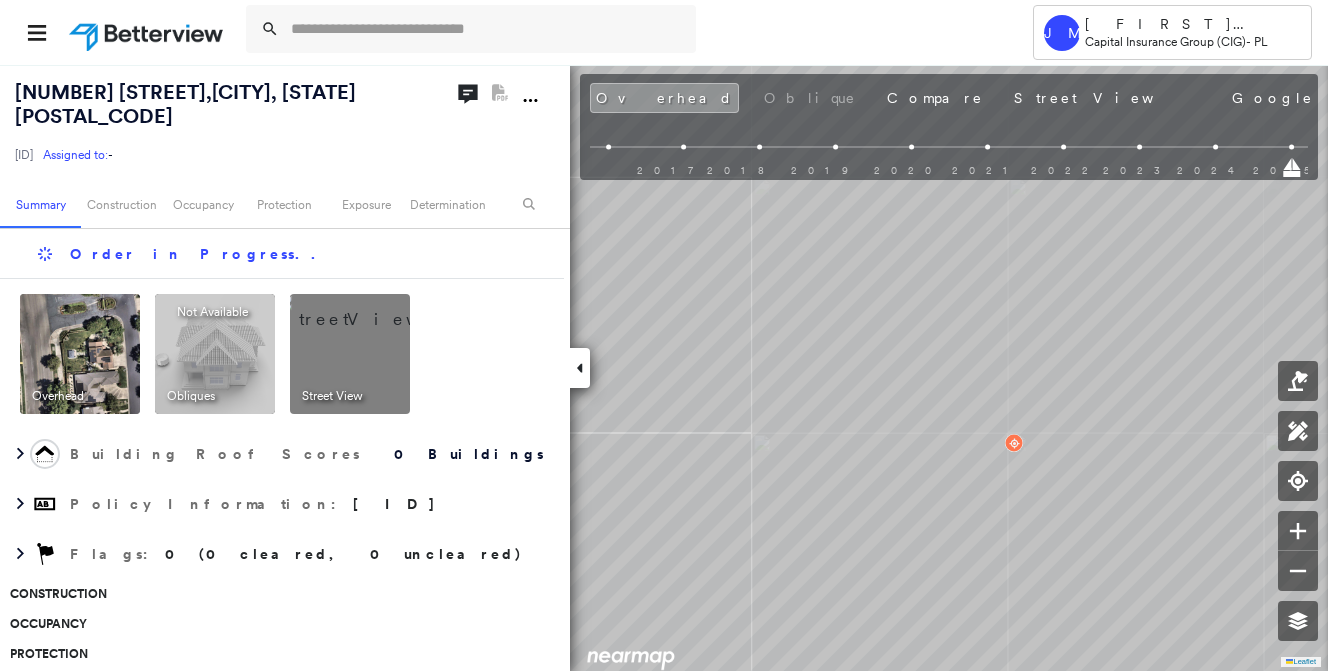 scroll, scrollTop: 0, scrollLeft: 0, axis: both 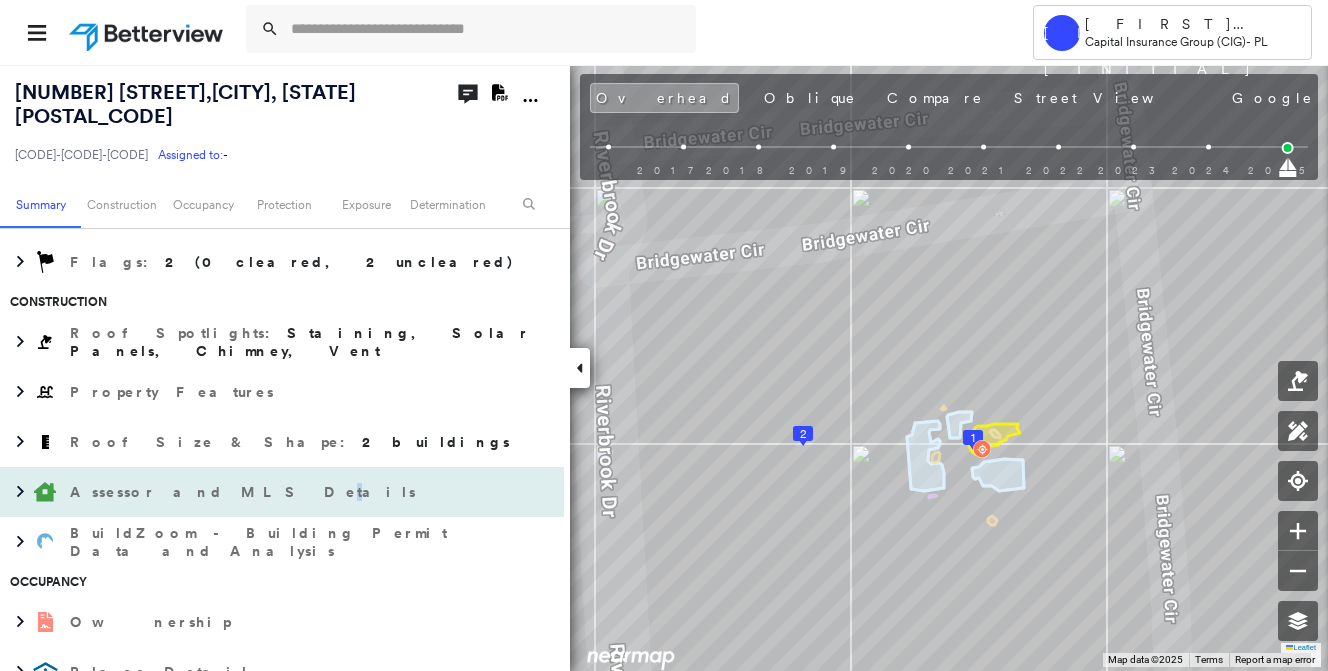 click on "Assessor and MLS Details" at bounding box center [245, 492] 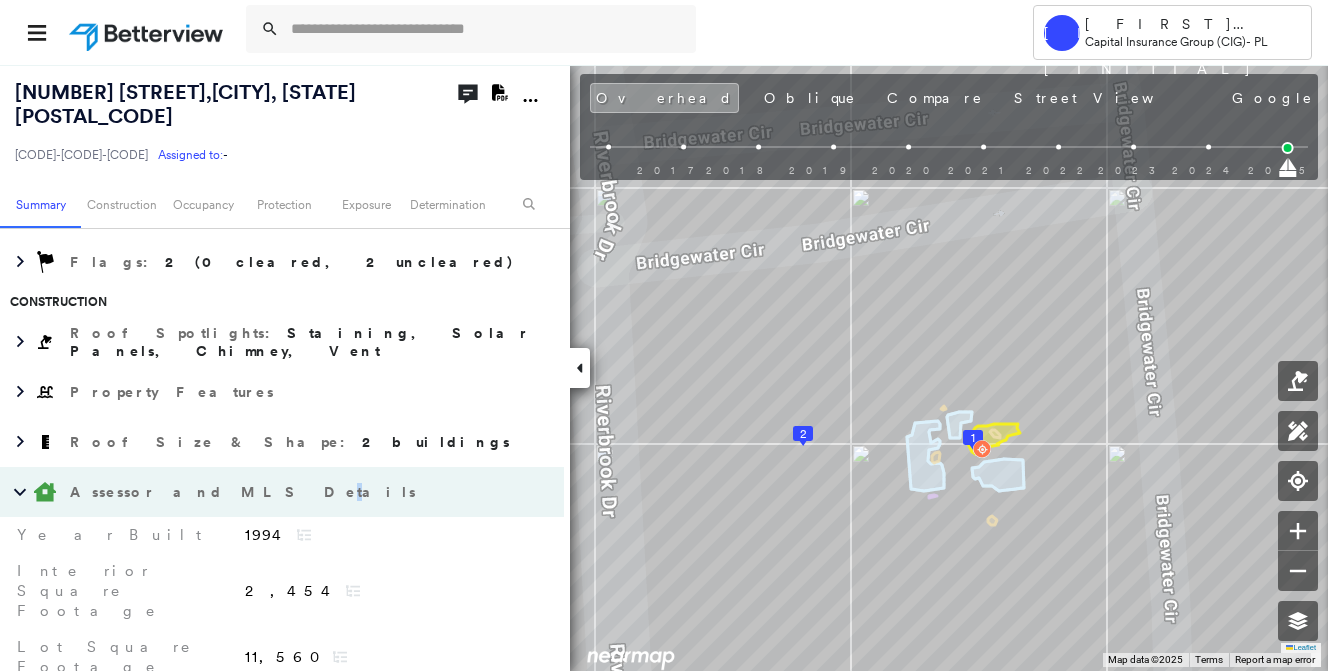 click on "Assessor and MLS Details" at bounding box center (245, 492) 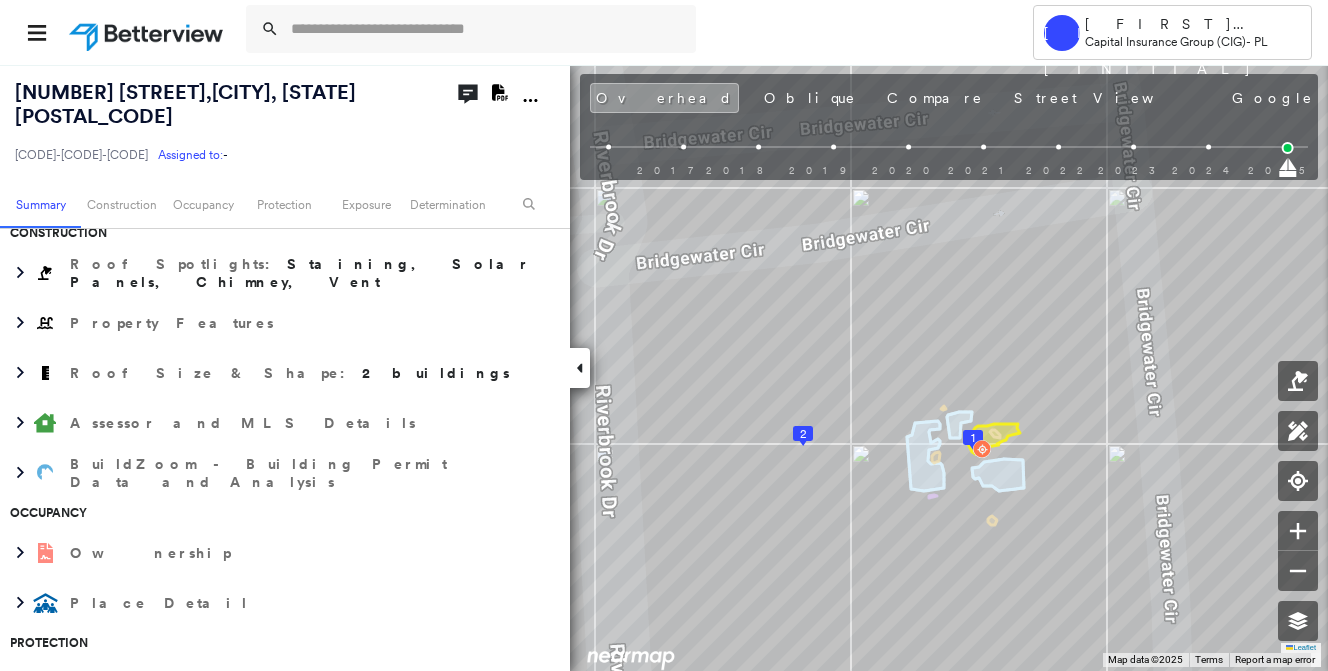 scroll, scrollTop: 500, scrollLeft: 0, axis: vertical 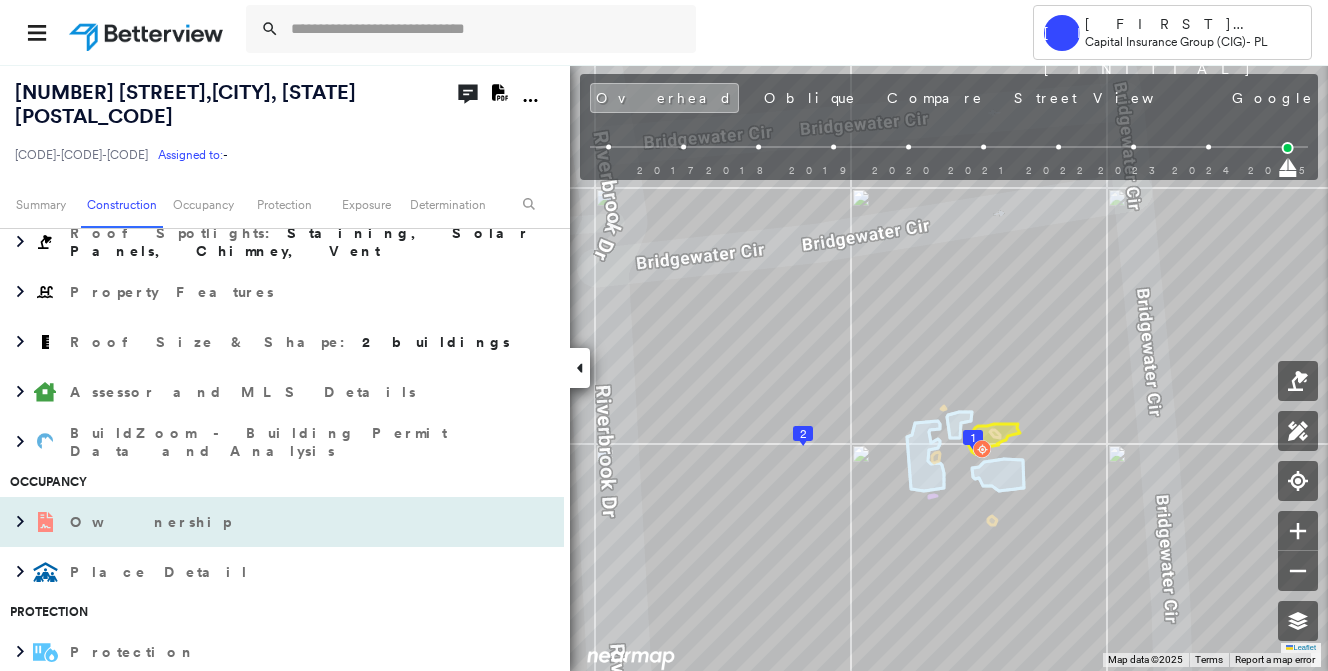 click on "Ownership" at bounding box center (262, 522) 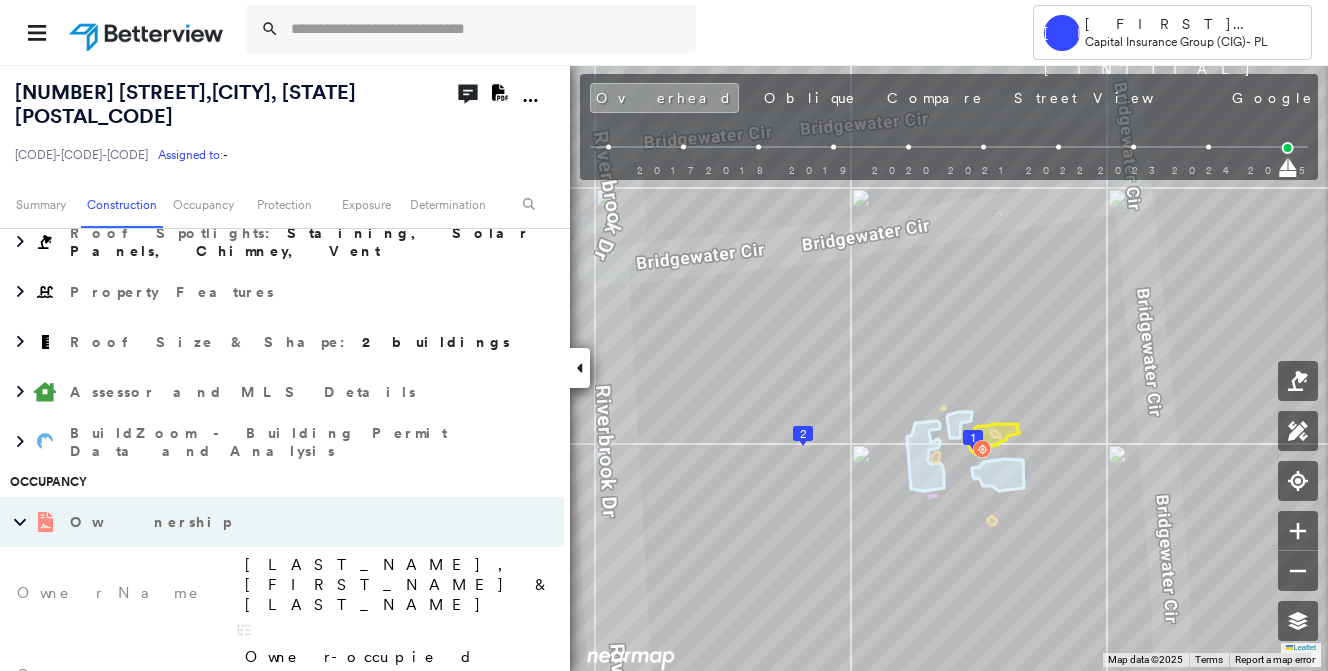click on "Ownership" at bounding box center (262, 522) 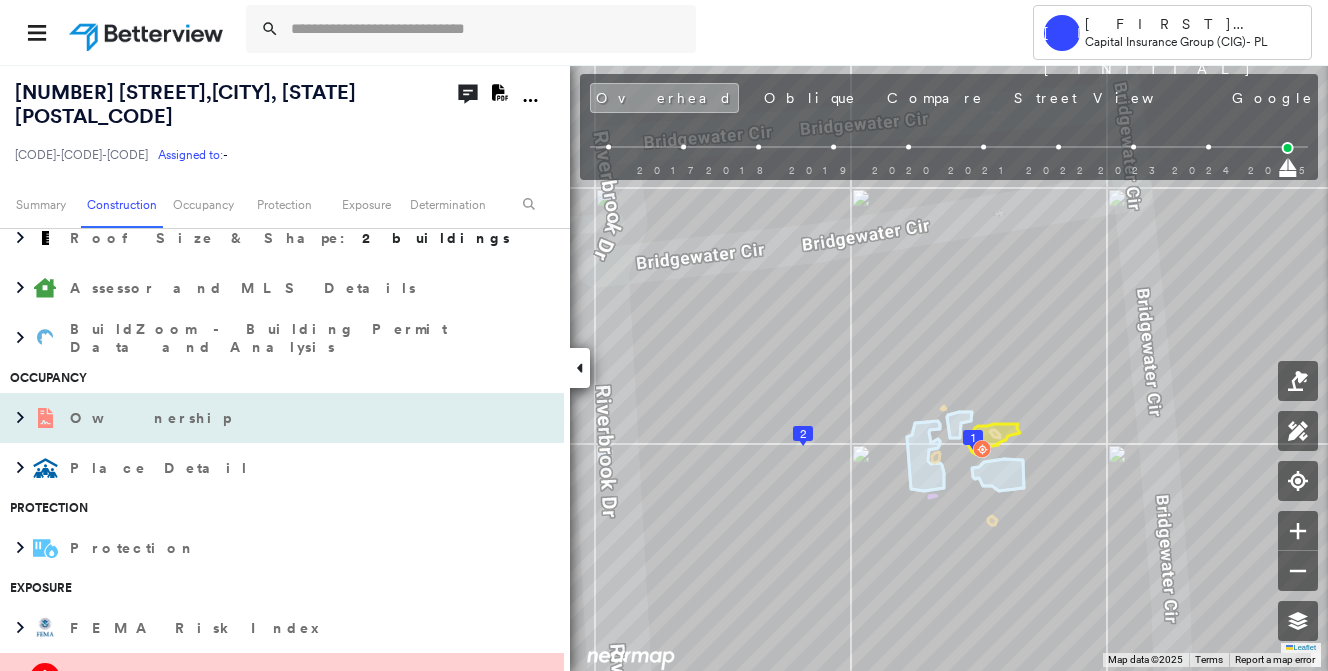 scroll, scrollTop: 700, scrollLeft: 0, axis: vertical 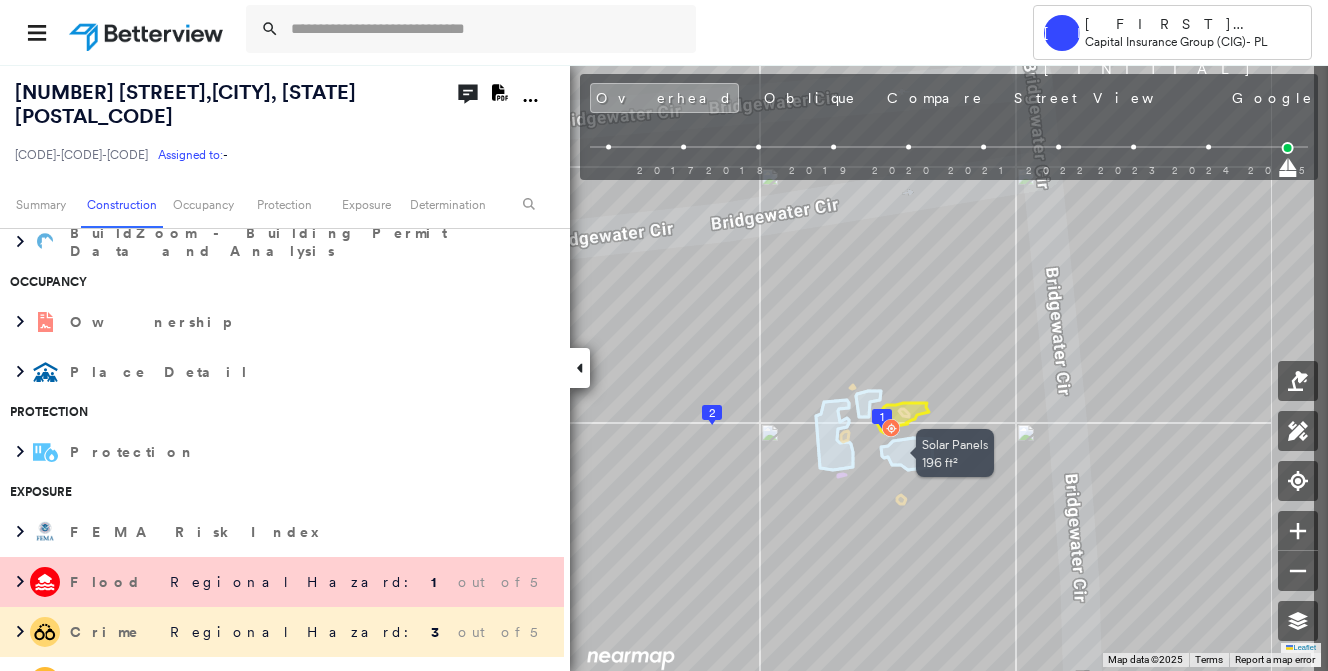 drag, startPoint x: 1051, startPoint y: 484, endPoint x: 914, endPoint y: 470, distance: 137.71347 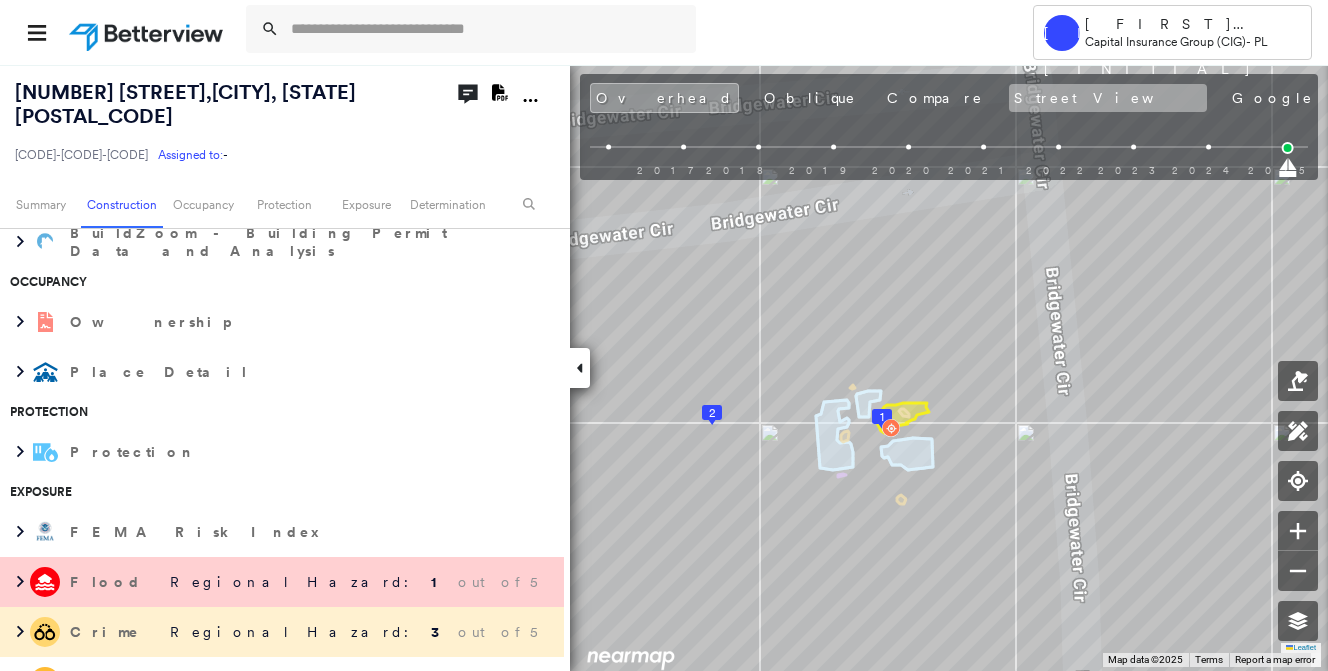 click on "Street View" at bounding box center (1108, 98) 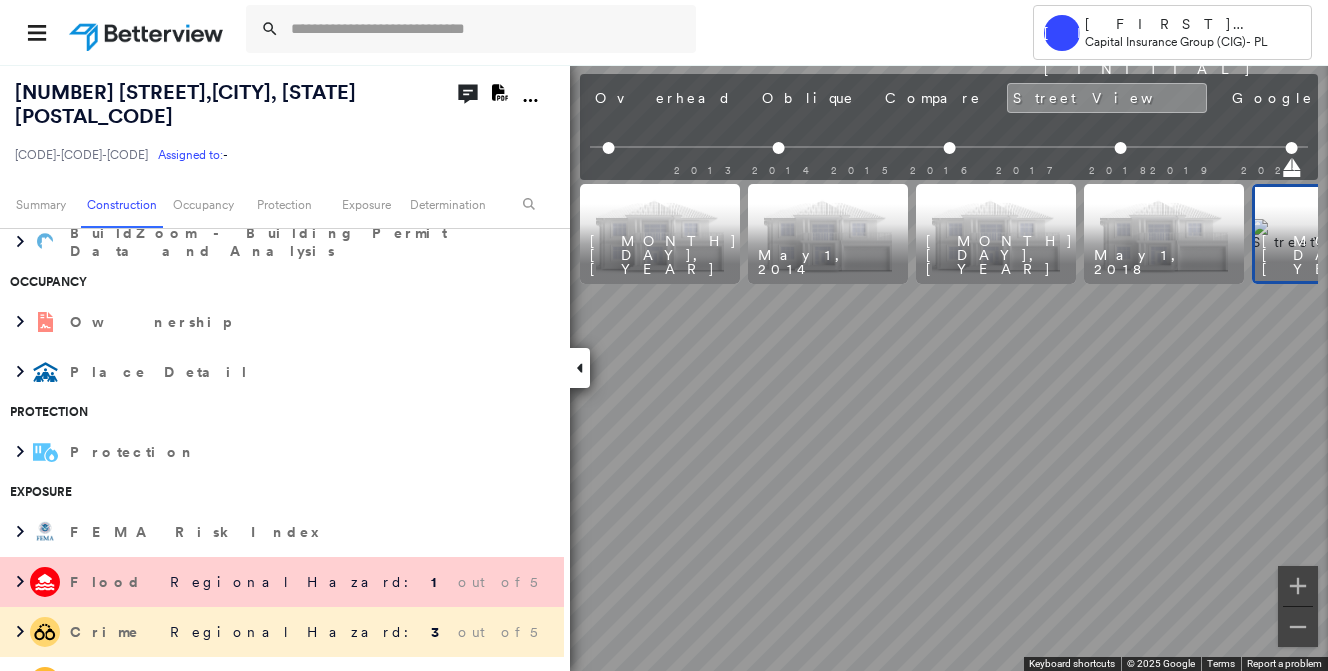 scroll, scrollTop: 0, scrollLeft: 0, axis: both 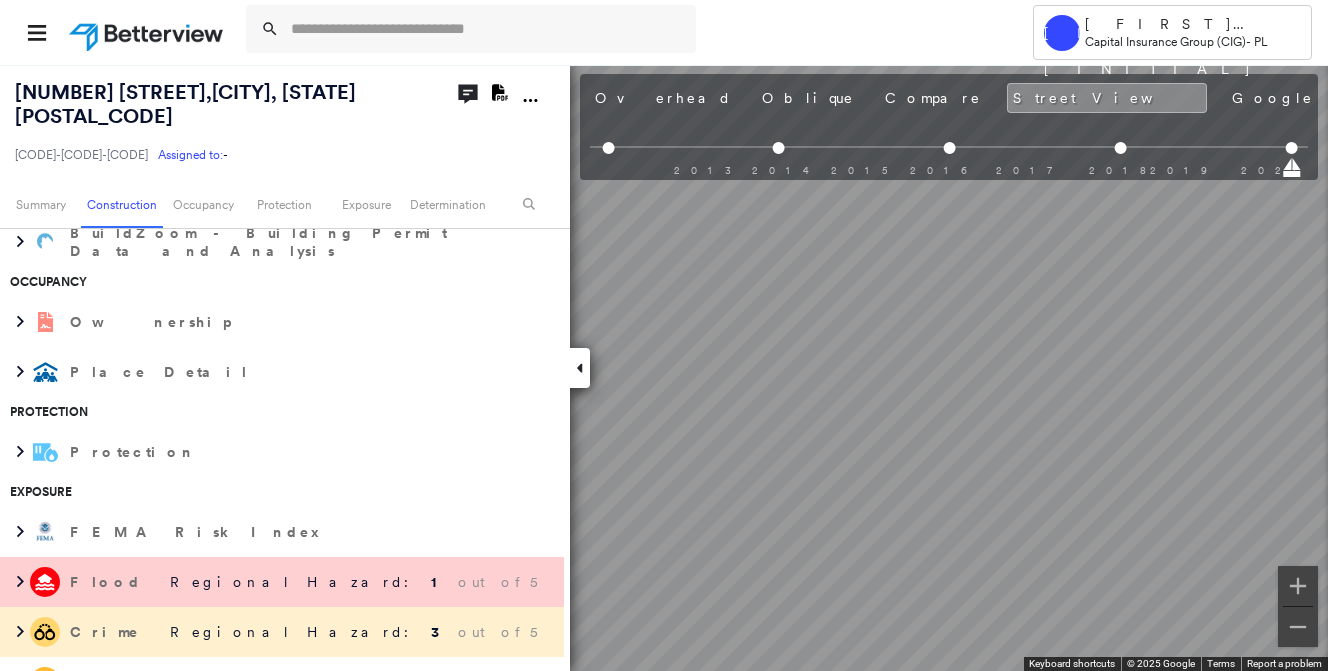 click on "Tower [INITIAL] [INITIAL] [FIRST_NAME] [LAST_NAME] Capital Insurance Group (CIG)  -   PL [NUMBER] [STREET] ,  [CITY], [STATE] [POSTAL_CODE] Assigned to:  - Assigned to:  -  Assigned to:  - Open Comments Download PDF Report Summary Construction Occupancy Protection Exposure Determination Overhead Obliques Street View Roof Spotlight™ Index :  91-97 out of 100 0 100 25 50 75 2 1 Building Roof Scores 2 Buildings Policy Information :  Flags :  2 (0 cleared, 2 uncleared) Construction Roof Spotlights :  Staining, Solar Panels, Chimney, Vent Property Features Roof Size & Shape :  2 buildings  Assessor and MLS Details BuildZoom - Building Permit Data and Analysis Occupancy Ownership Place Detail Protection Protection Exposure FEMA Risk Index Flood Regional Hazard: 1   out of  5 Crime Regional Hazard: 3   out of  5 Additional Perils Guidewire HazardHub Determination Flags :  2 (0 cleared, 2 uncleared) Uncleared Flags (2) Cleared Flags  (0) Low Low Priority Flagged [DATE] Clear SOLR Solar Panels Clear" at bounding box center [664, 335] 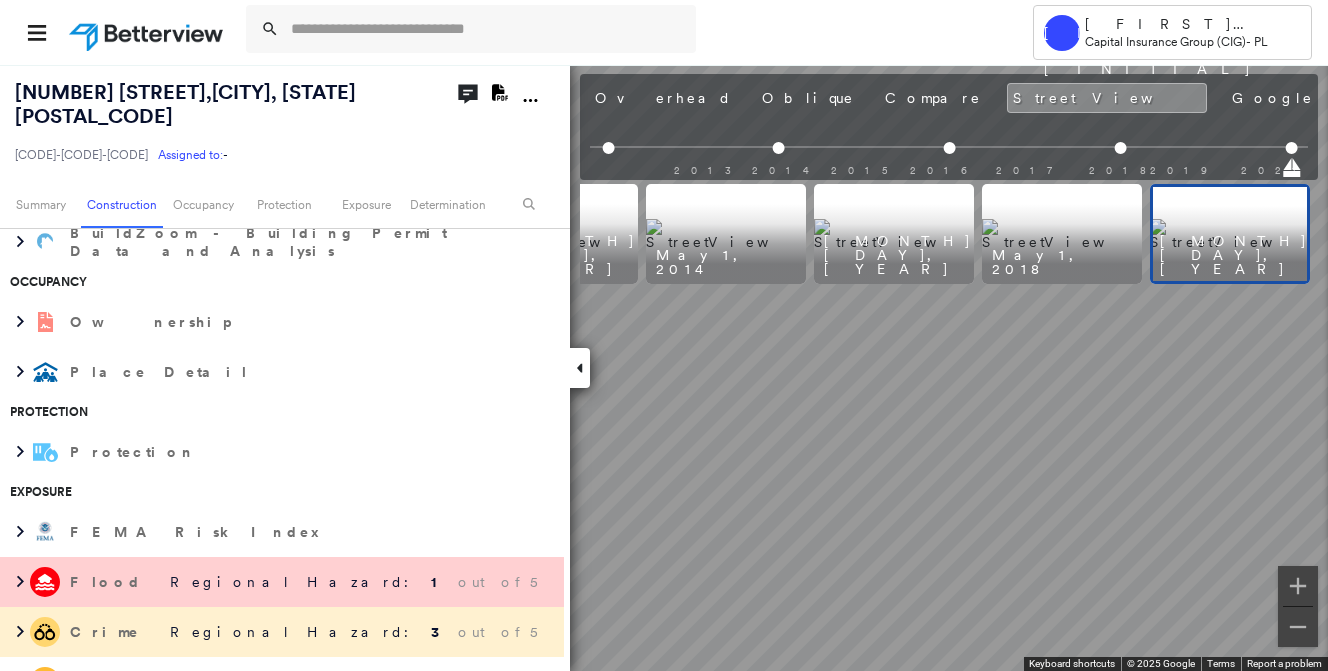click on "Overhead Oblique Compare Street View Google Photos" at bounding box center (1005, 98) 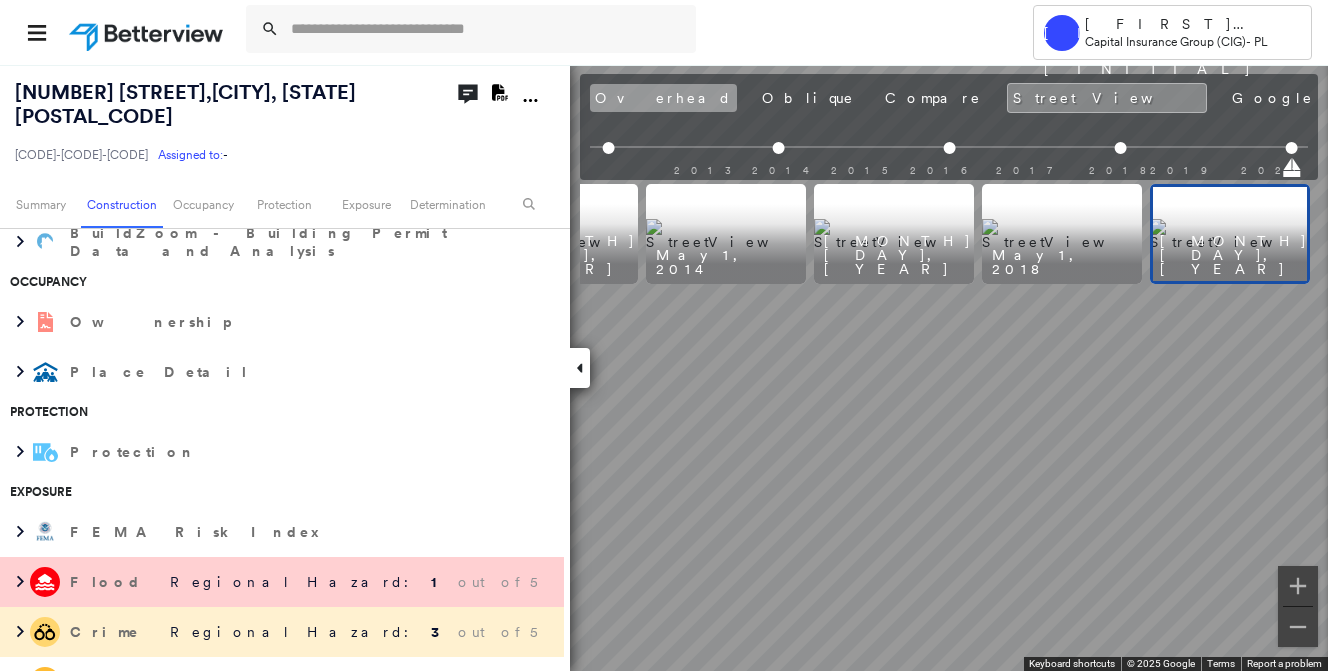 click on "Overhead" at bounding box center [663, 98] 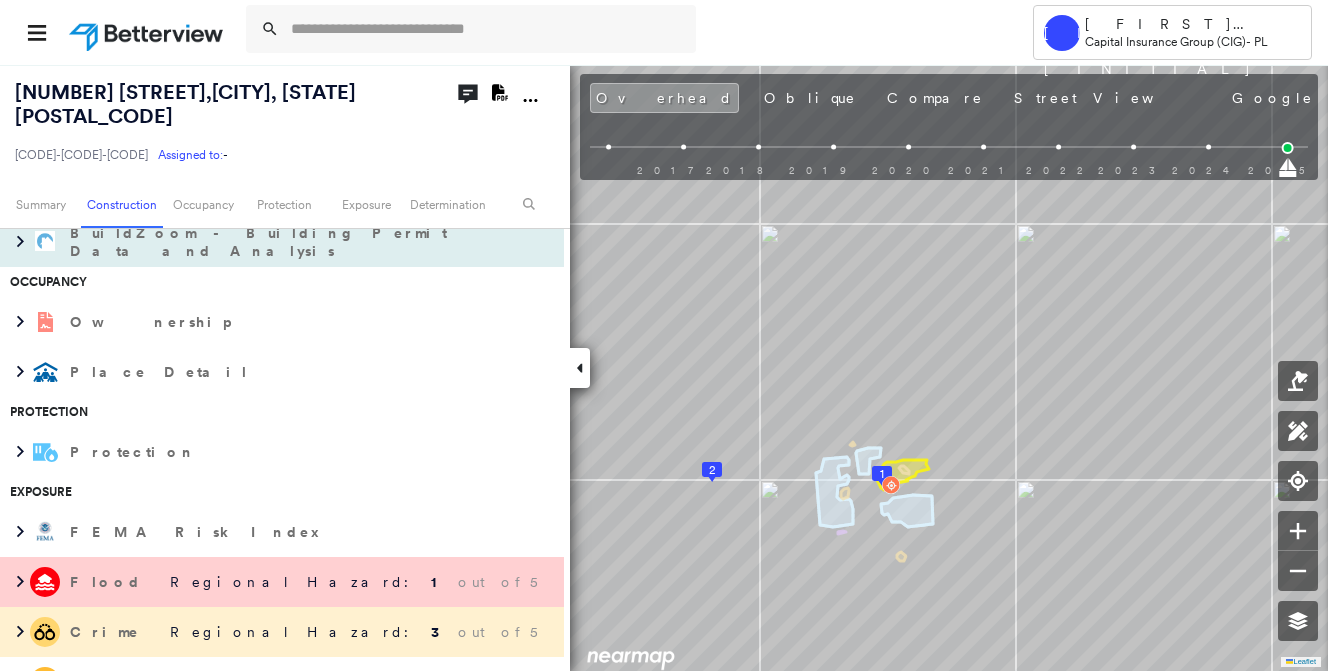 scroll, scrollTop: 0, scrollLeft: 0, axis: both 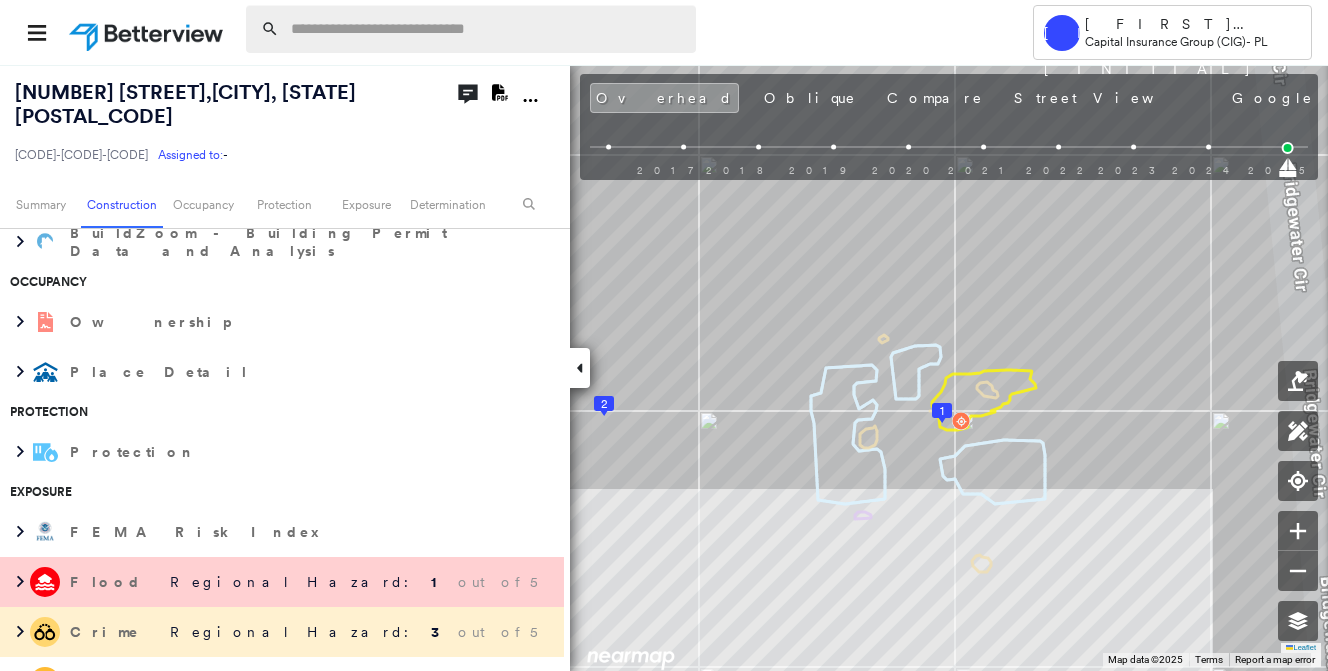 click at bounding box center (487, 29) 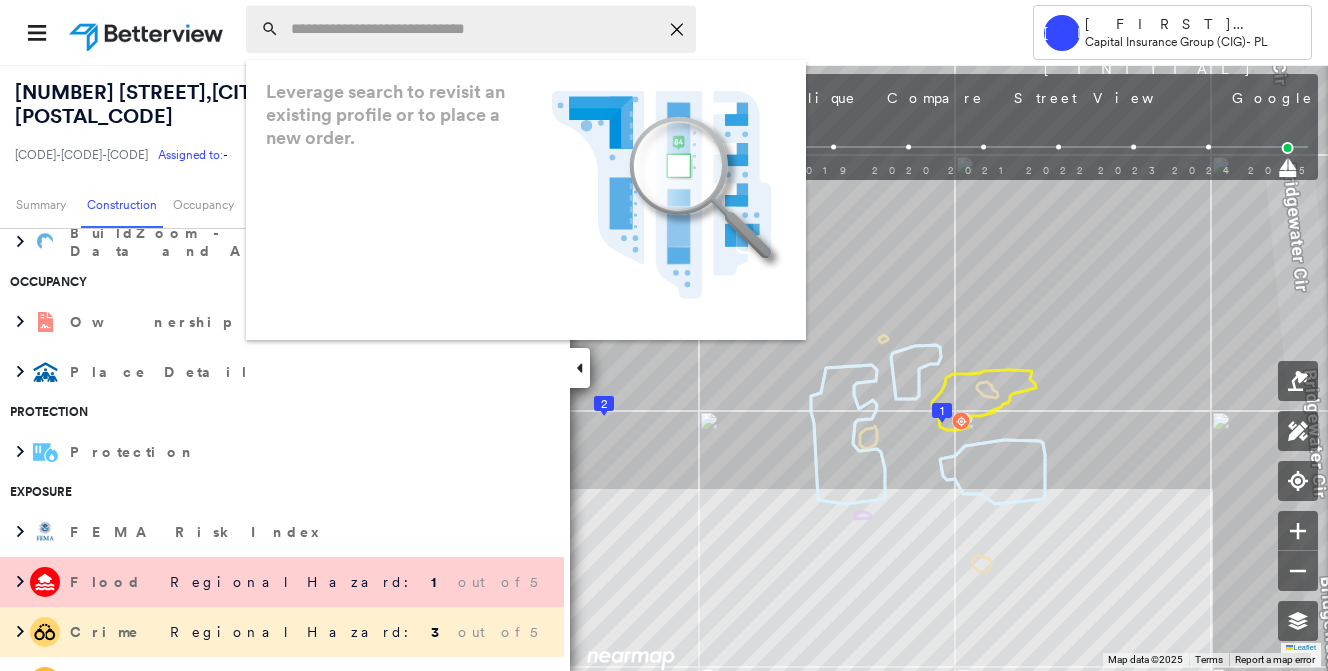 paste on "**********" 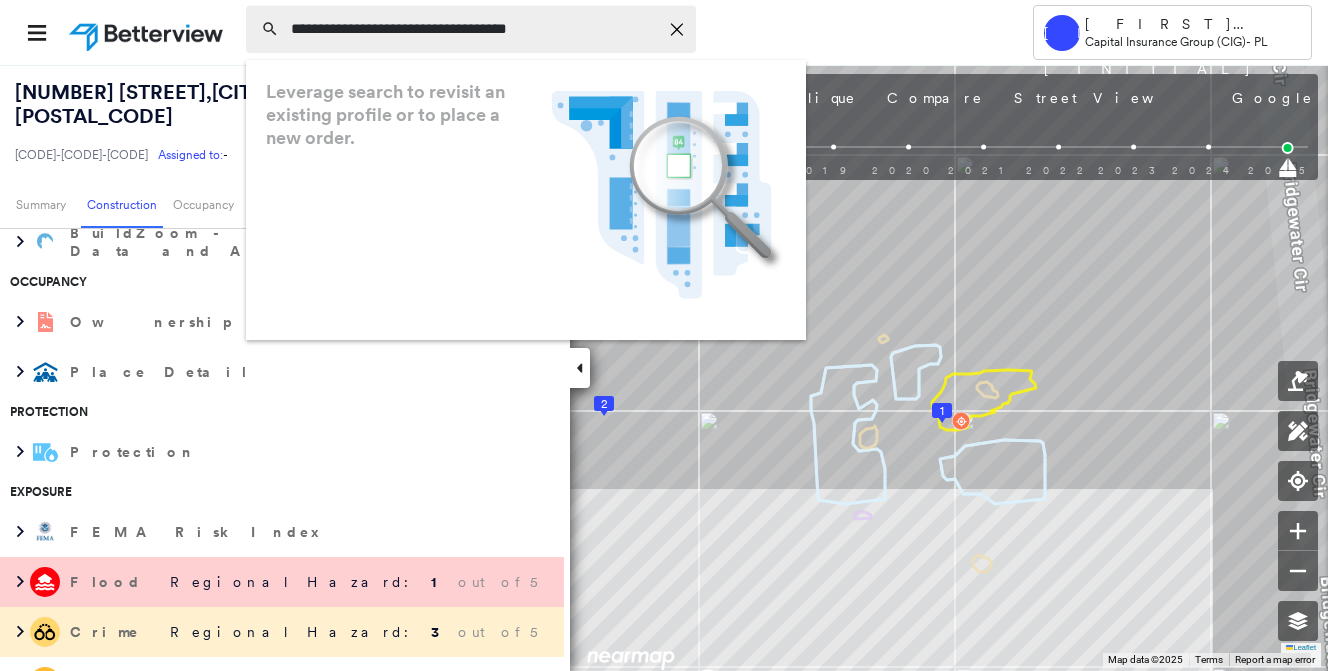 type on "**********" 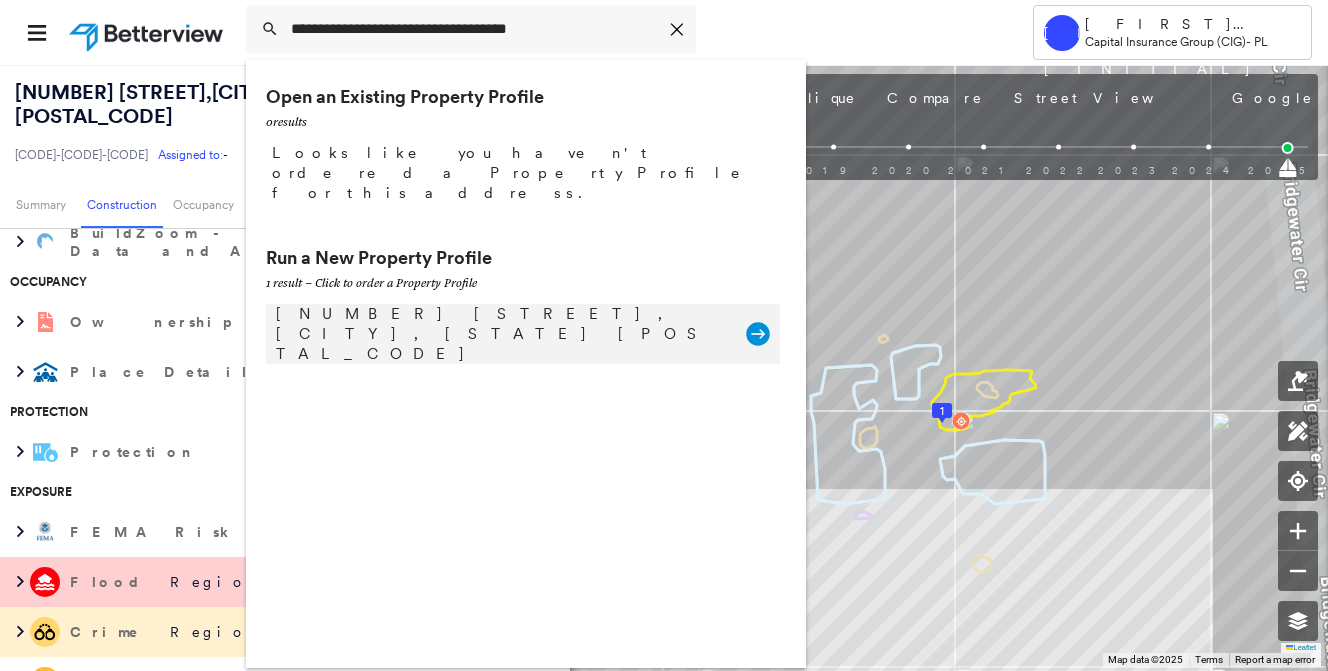 click on "[NUMBER] [STREET], [CITY], [STATE] [POSTAL_CODE] Group Created with Sketch." at bounding box center (523, 334) 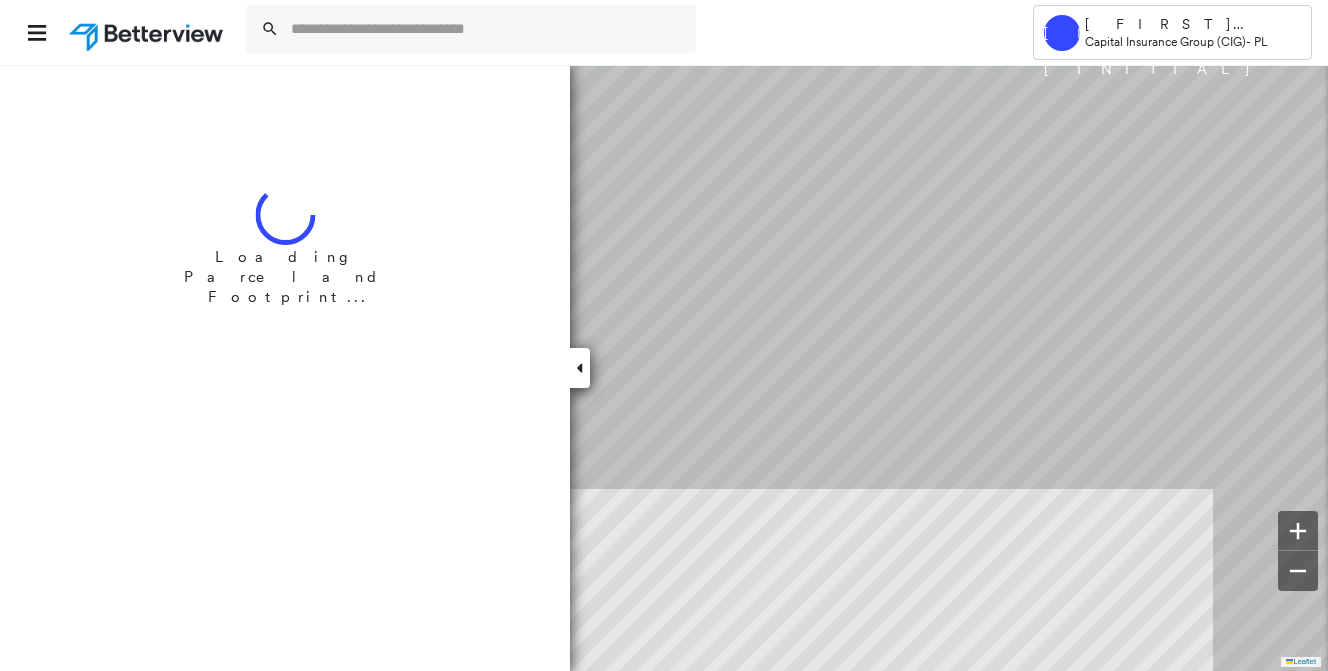 scroll, scrollTop: 0, scrollLeft: 0, axis: both 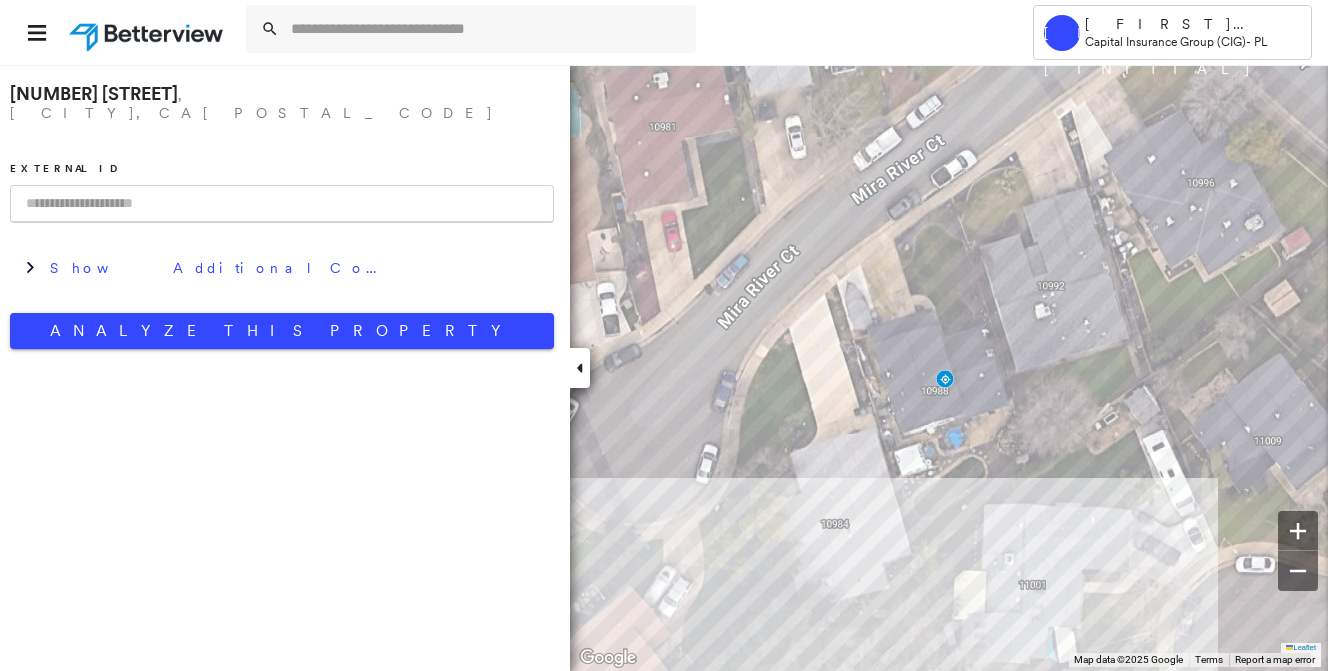 type on "*" 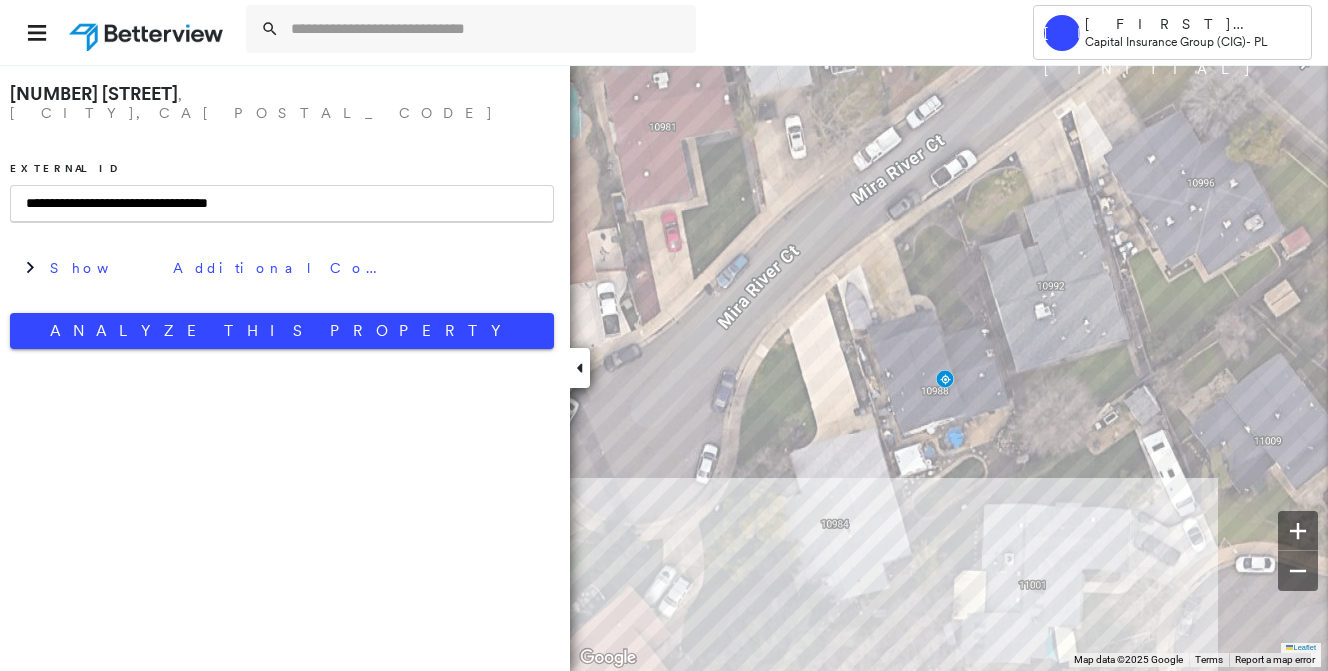 drag, startPoint x: 306, startPoint y: 203, endPoint x: 329, endPoint y: 198, distance: 23.537205 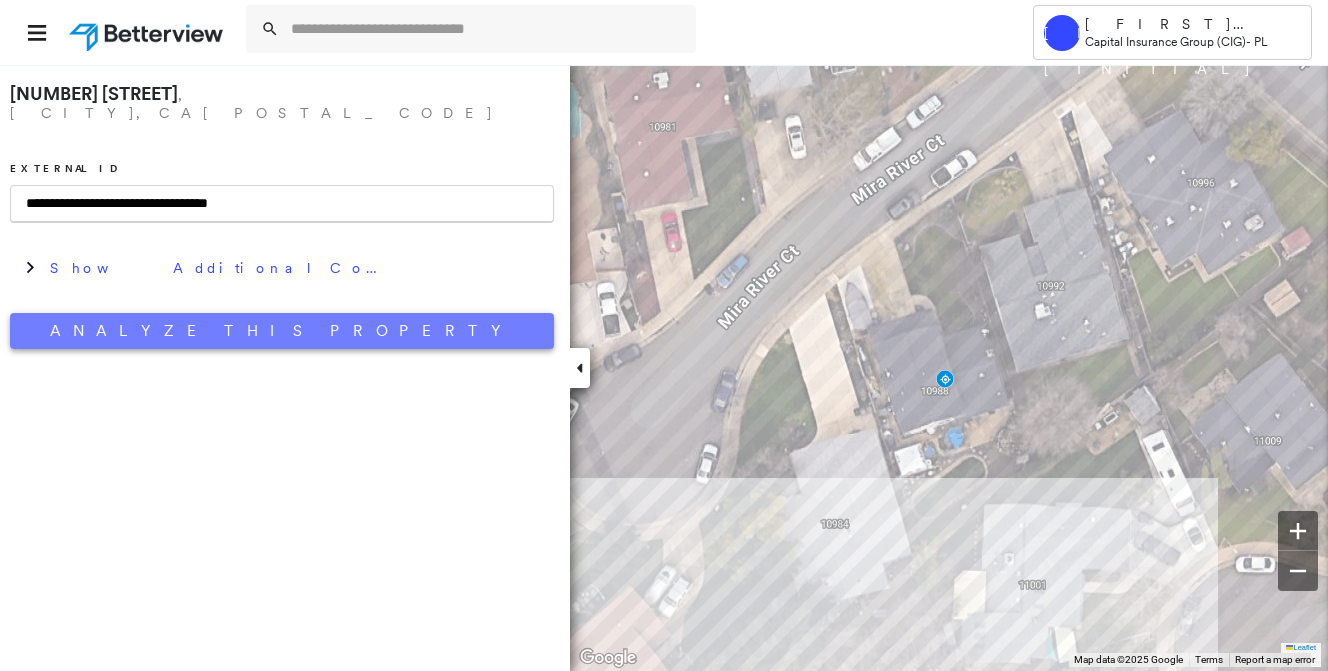paste 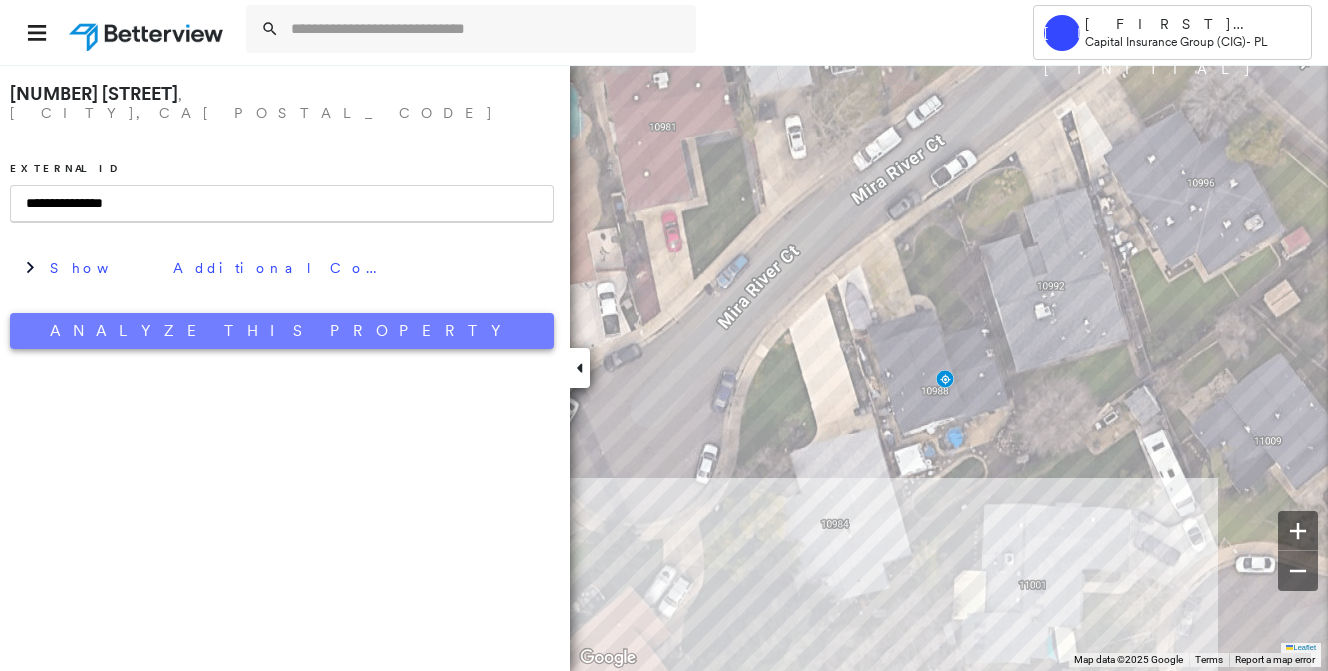 type on "**********" 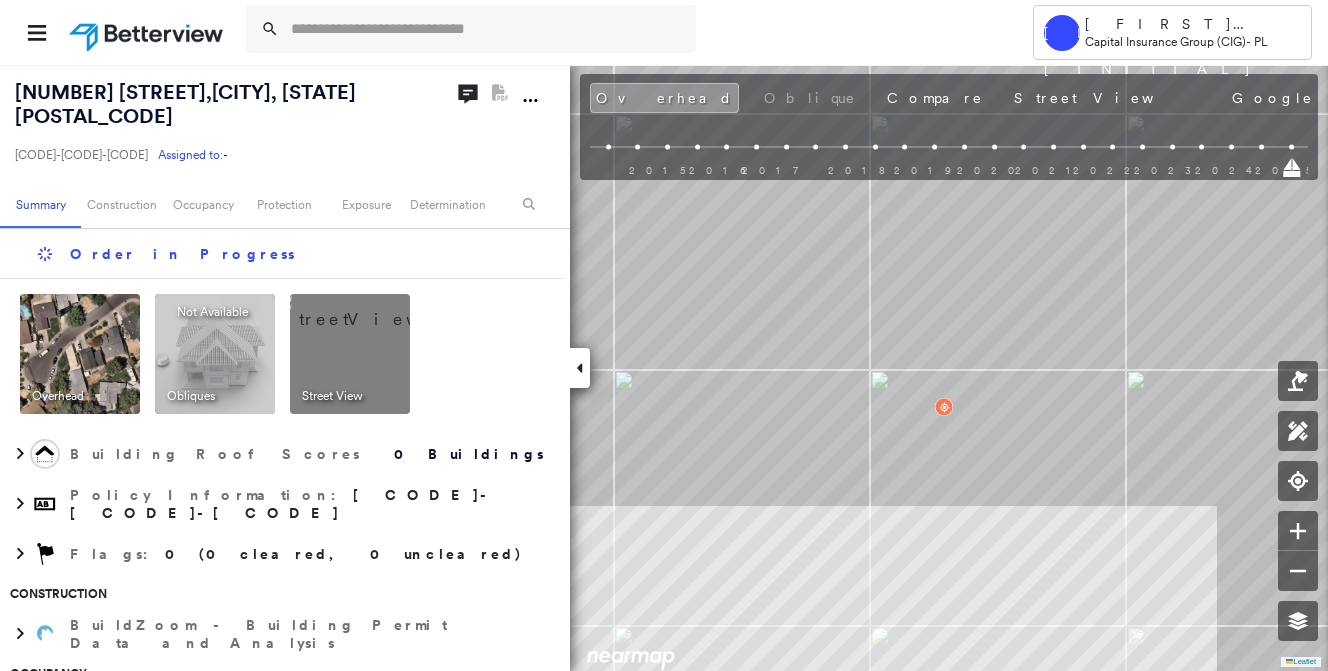 scroll, scrollTop: 0, scrollLeft: 0, axis: both 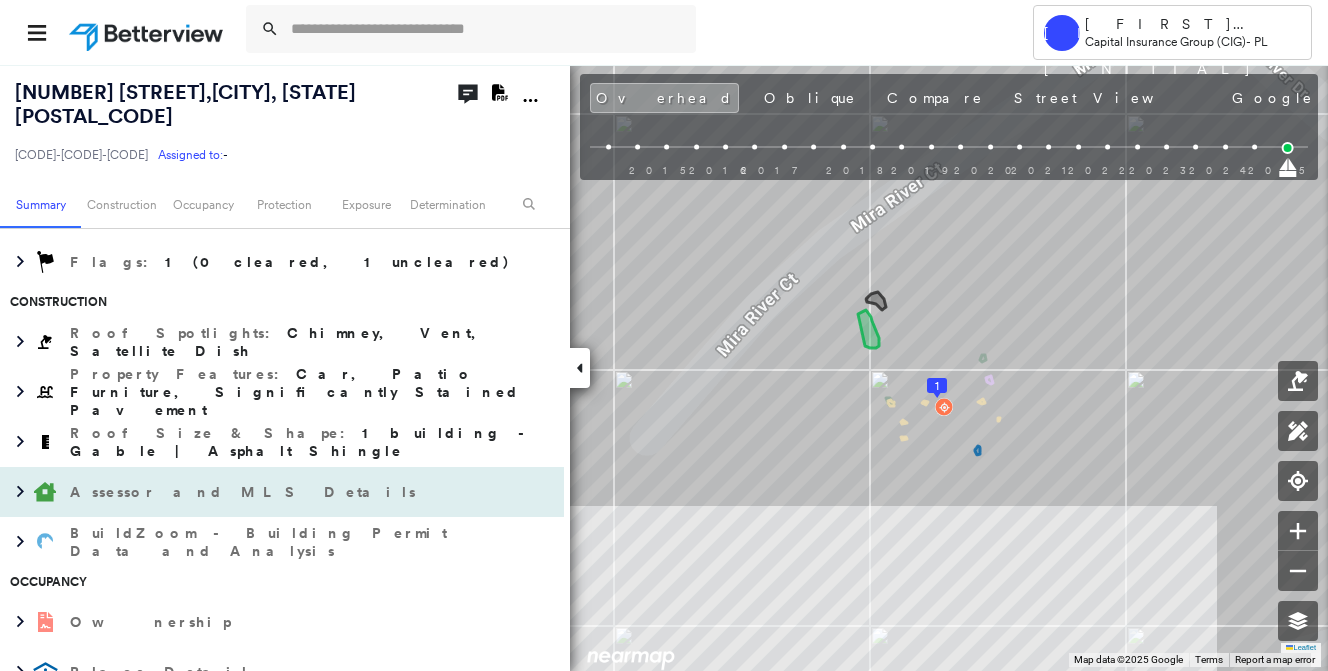 click on "Assessor and MLS Details" at bounding box center [262, 492] 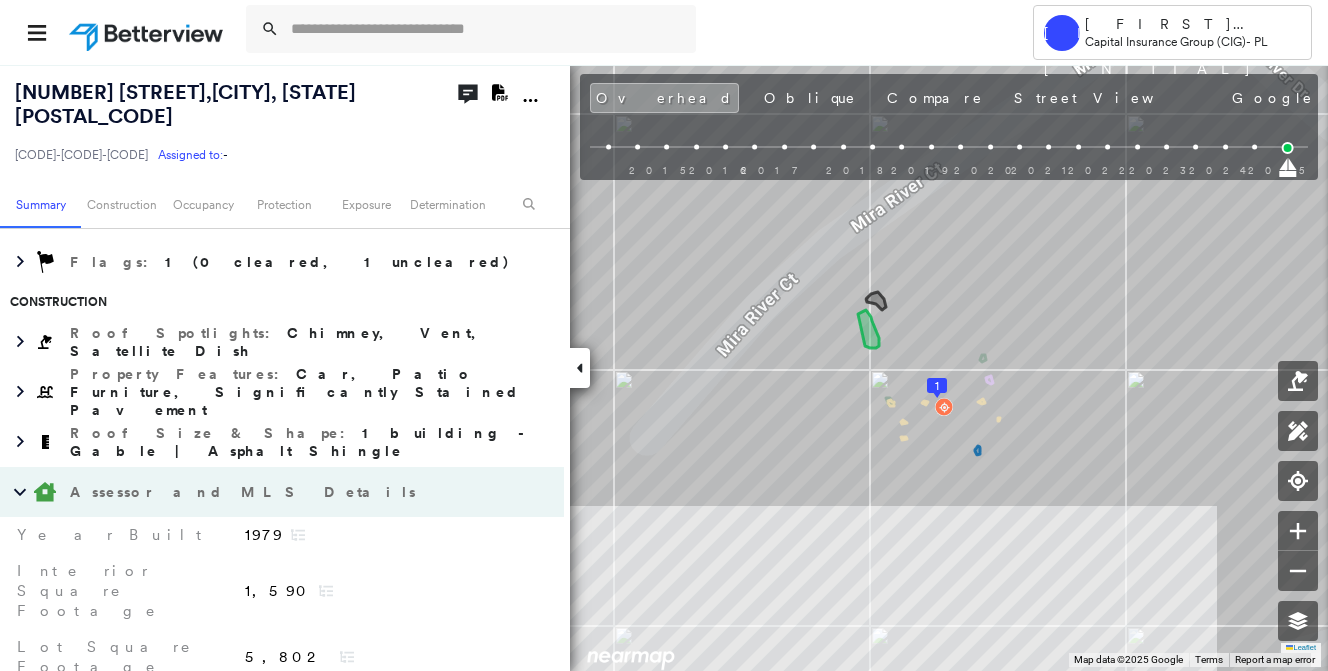 click on "Assessor and MLS Details" at bounding box center (262, 492) 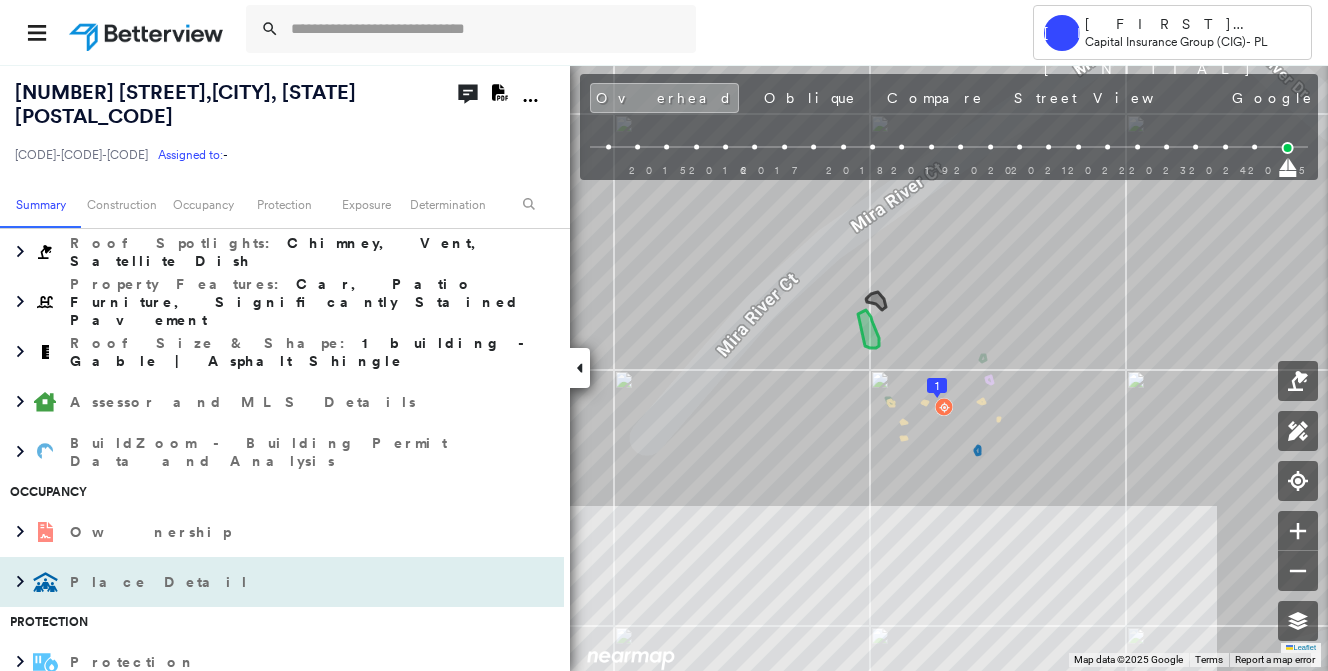scroll, scrollTop: 600, scrollLeft: 0, axis: vertical 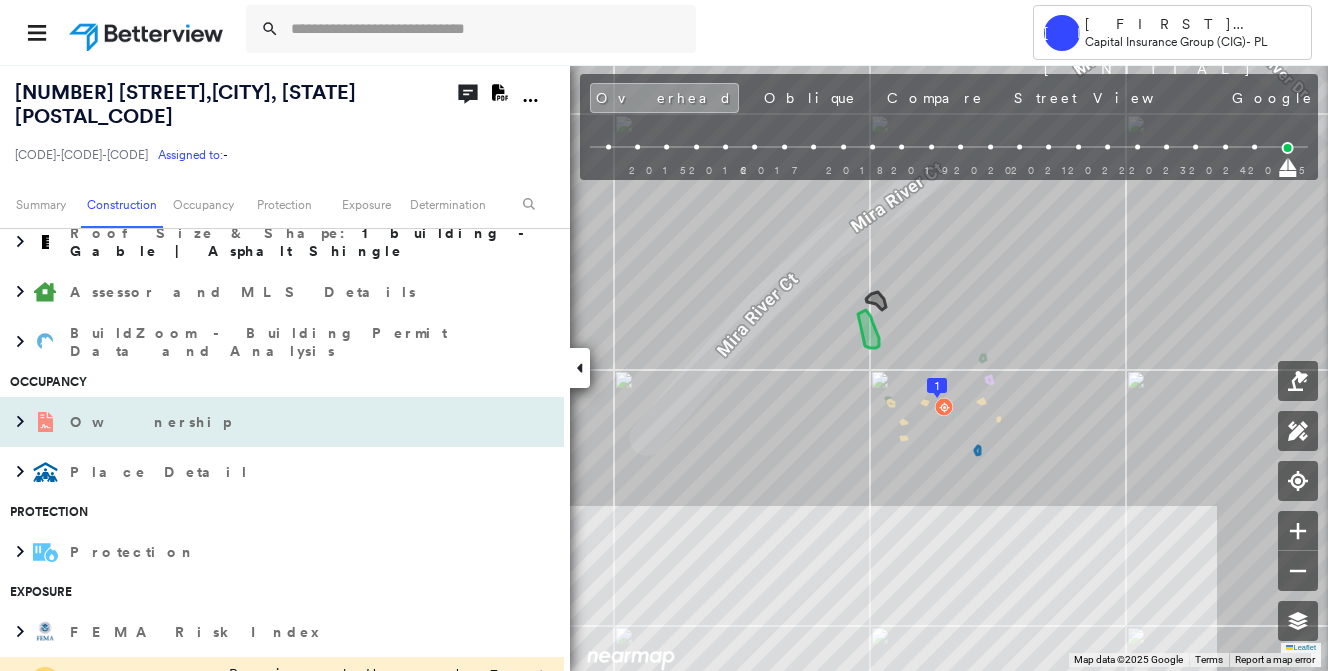 click on "Ownership" at bounding box center (262, 422) 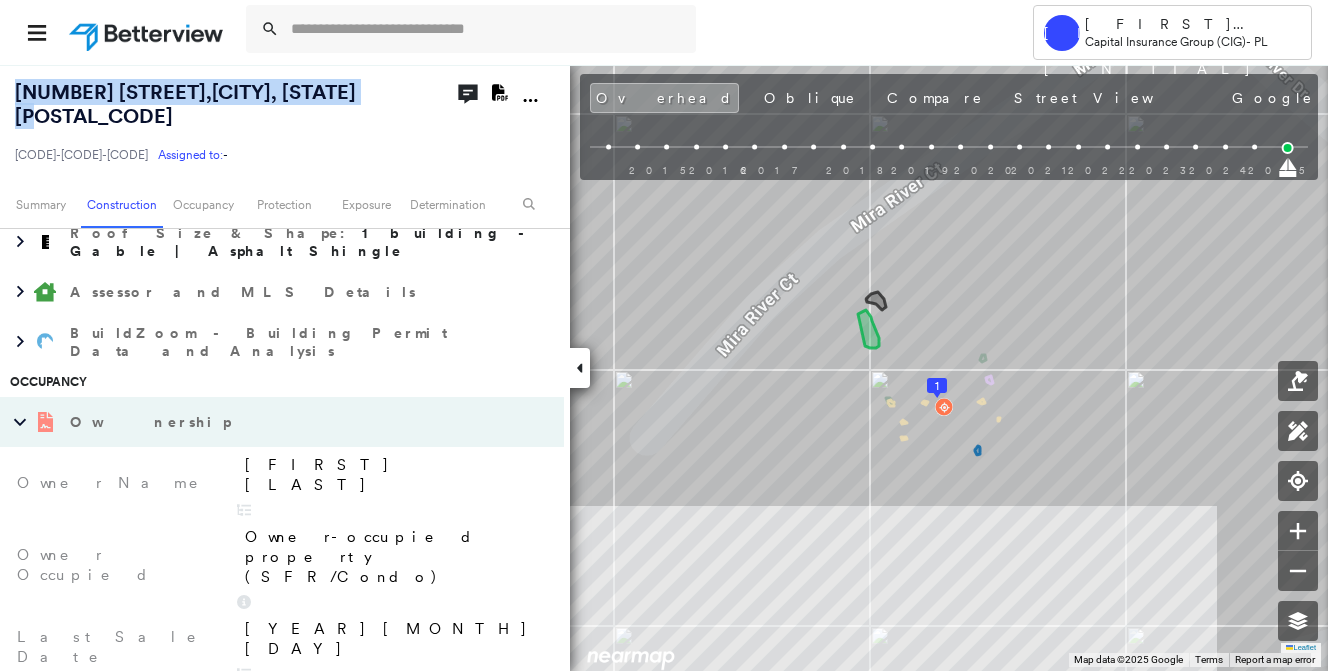drag, startPoint x: 248, startPoint y: 93, endPoint x: 7, endPoint y: 95, distance: 241.0083 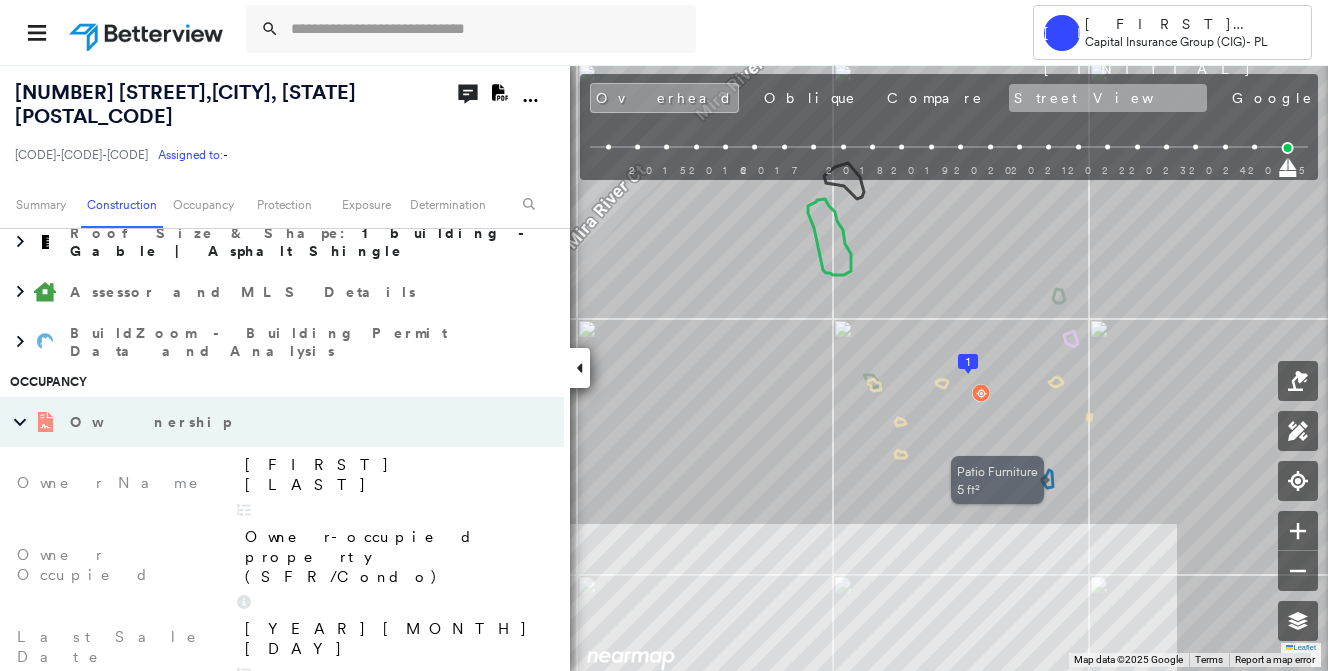 drag, startPoint x: 927, startPoint y: 116, endPoint x: 922, endPoint y: 106, distance: 11.18034 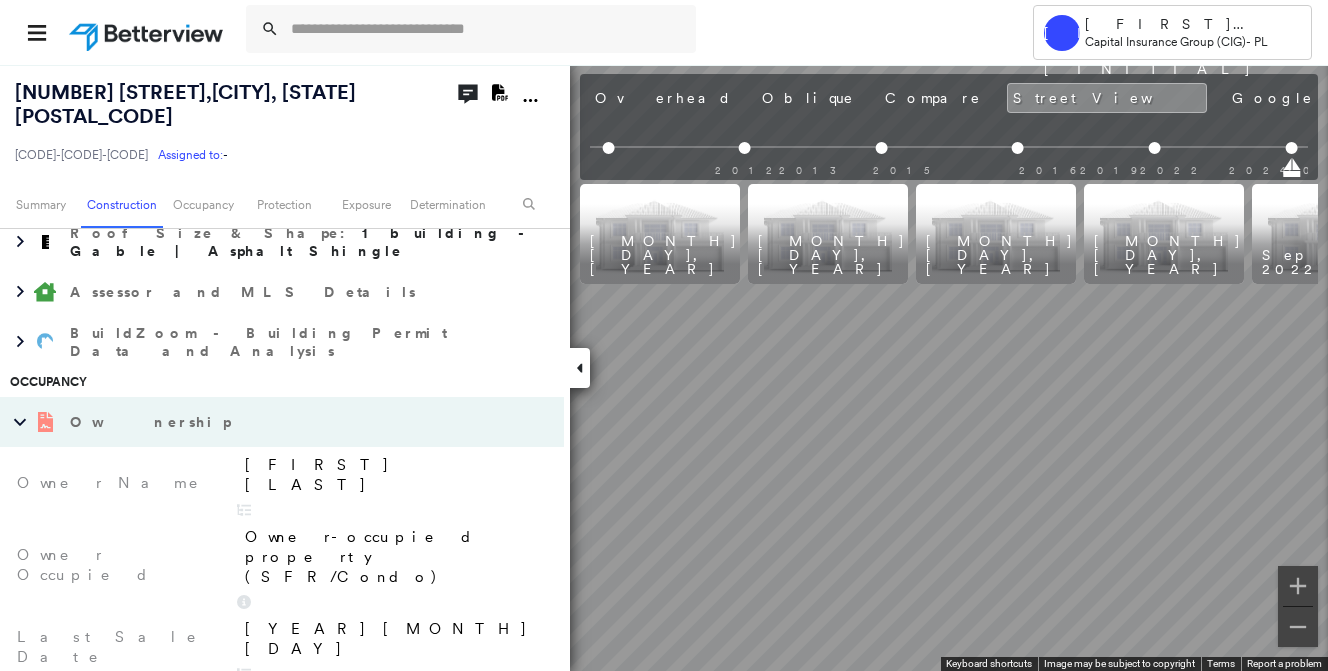 scroll, scrollTop: 0, scrollLeft: 129, axis: horizontal 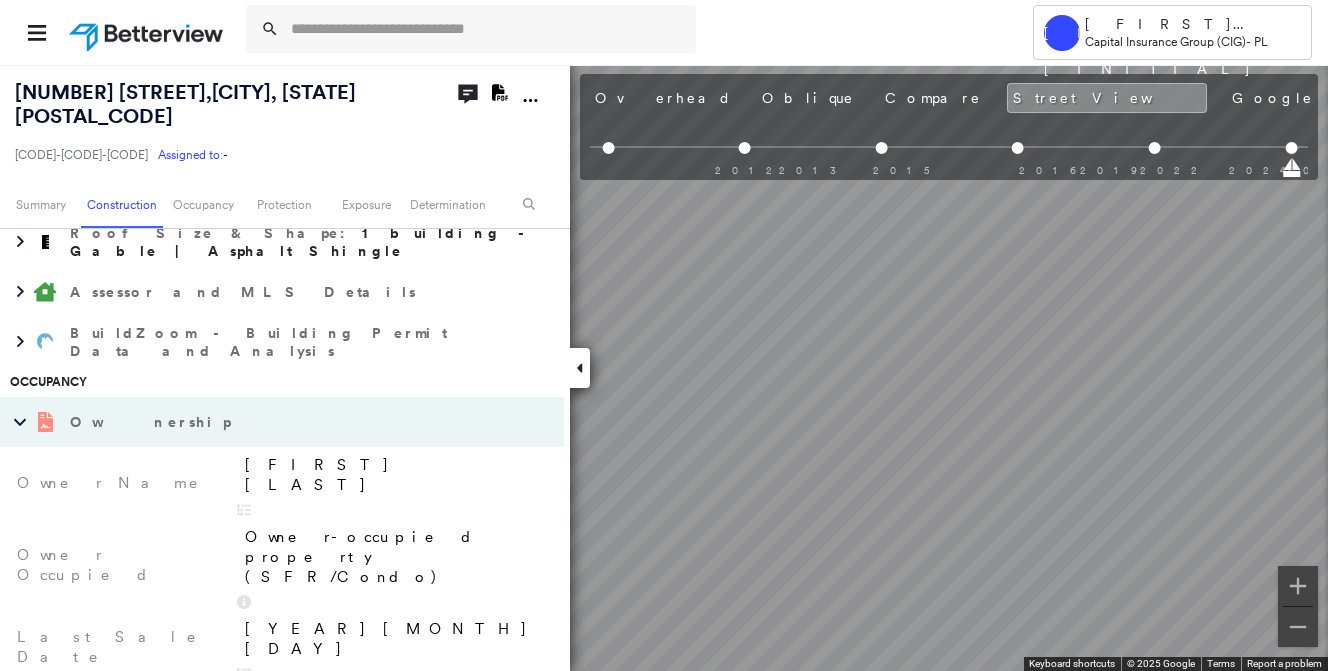 click on "Owner Name [FIRST] [LAST]" at bounding box center (664, 367) 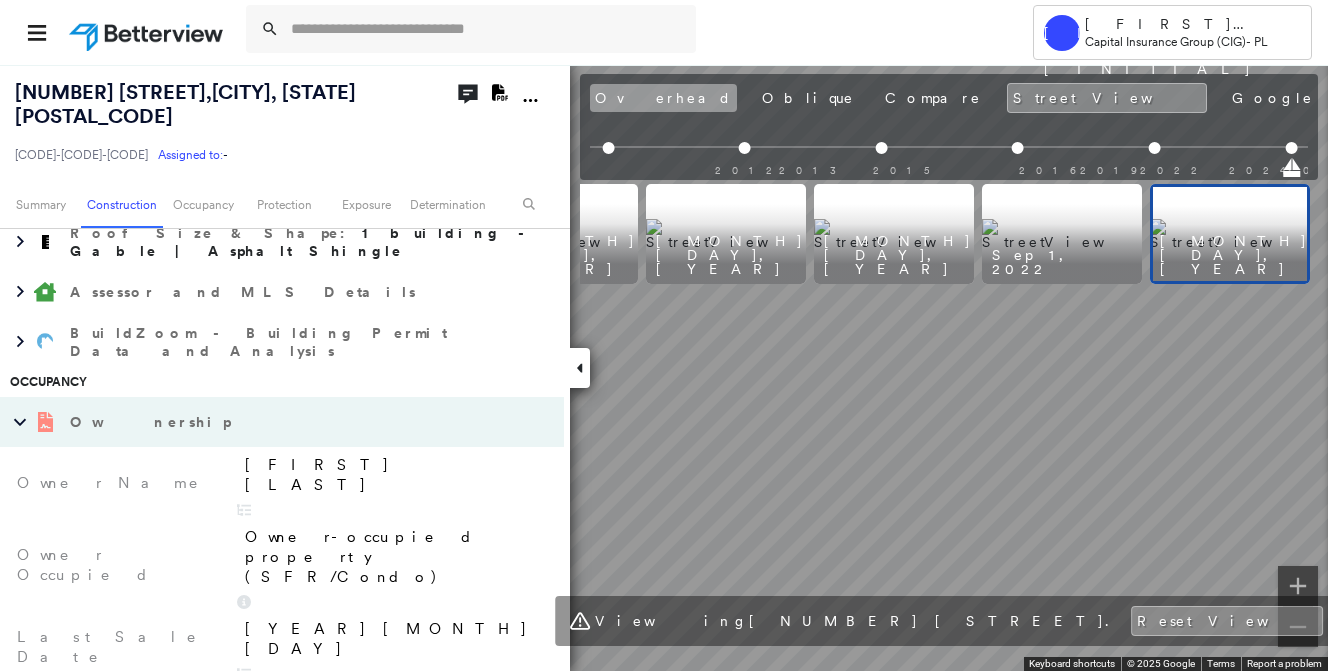 click on "Overhead" at bounding box center (663, 98) 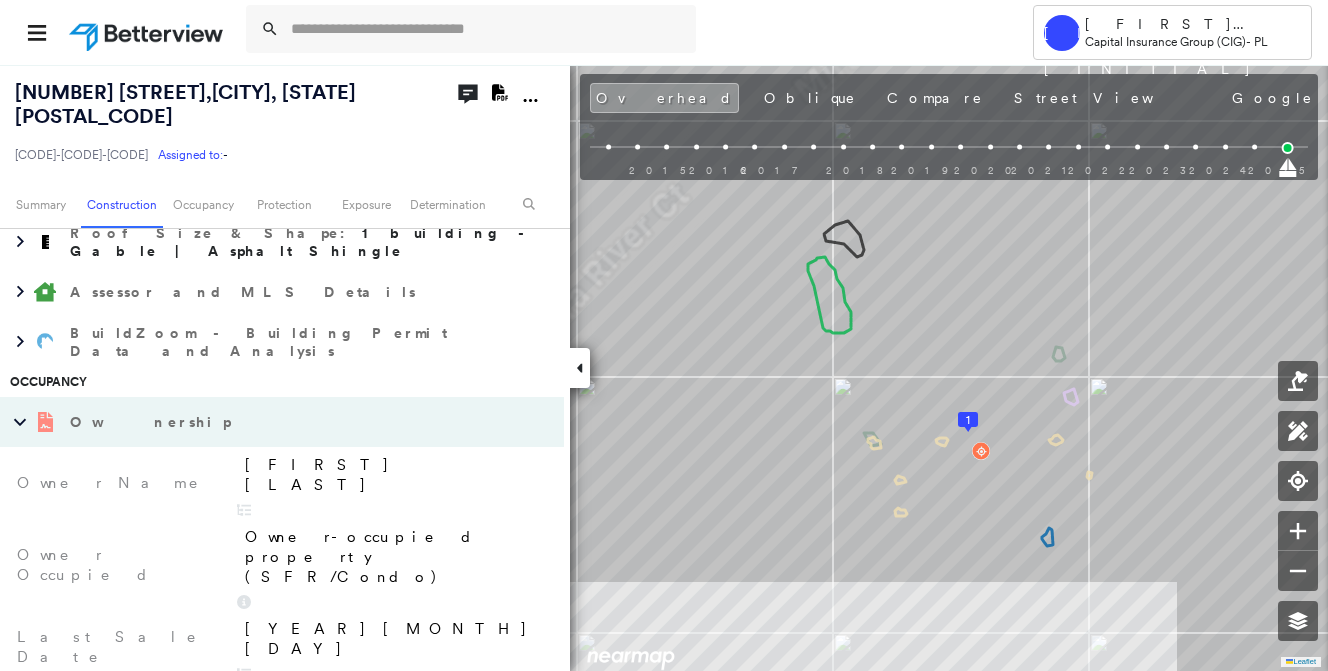 scroll, scrollTop: 0, scrollLeft: 0, axis: both 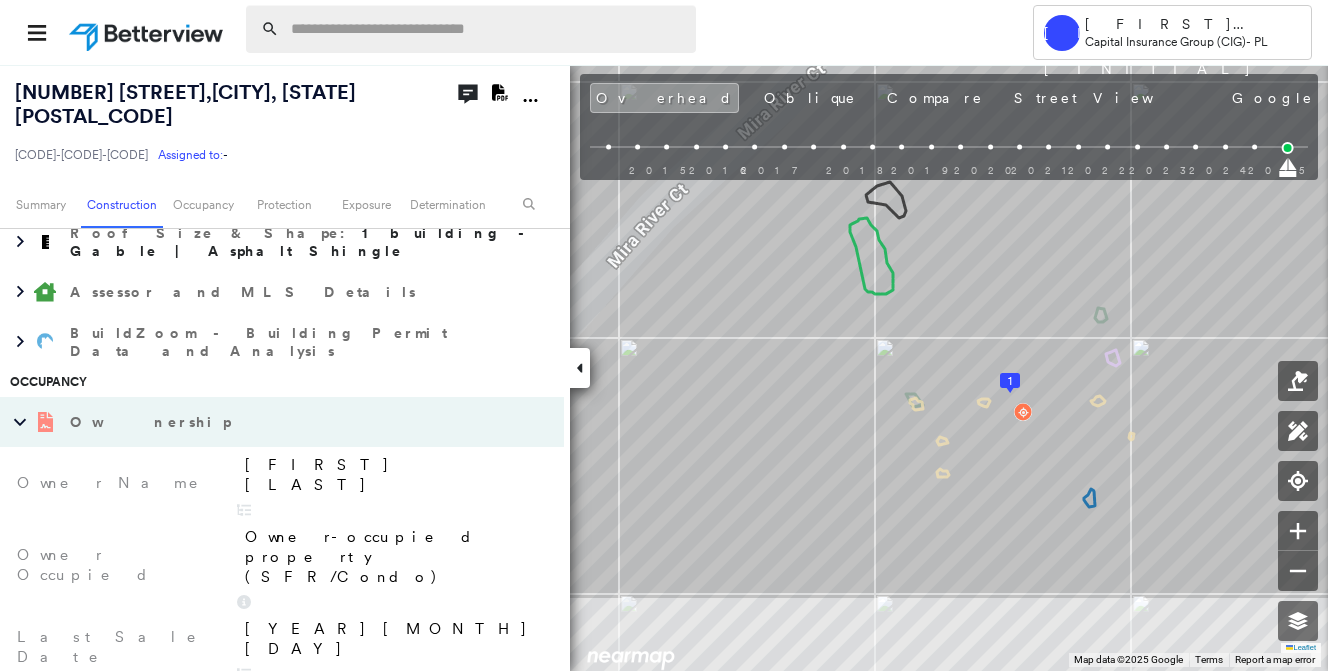click at bounding box center [487, 29] 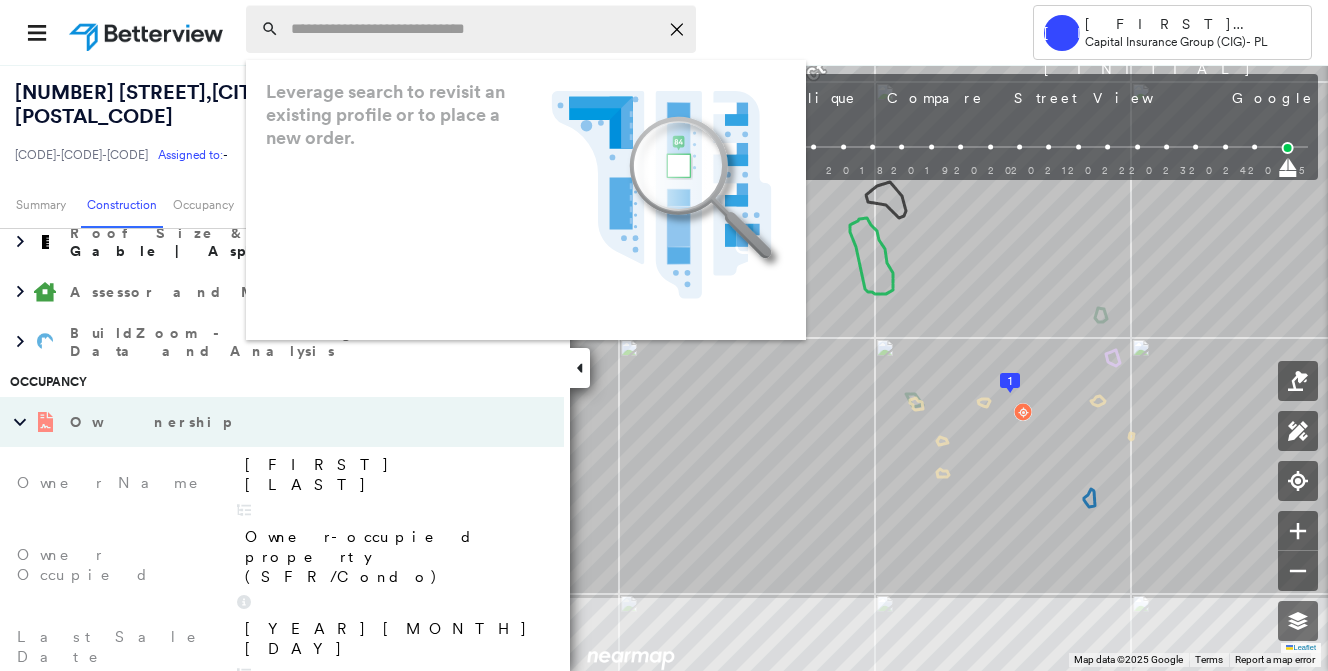 paste on "**********" 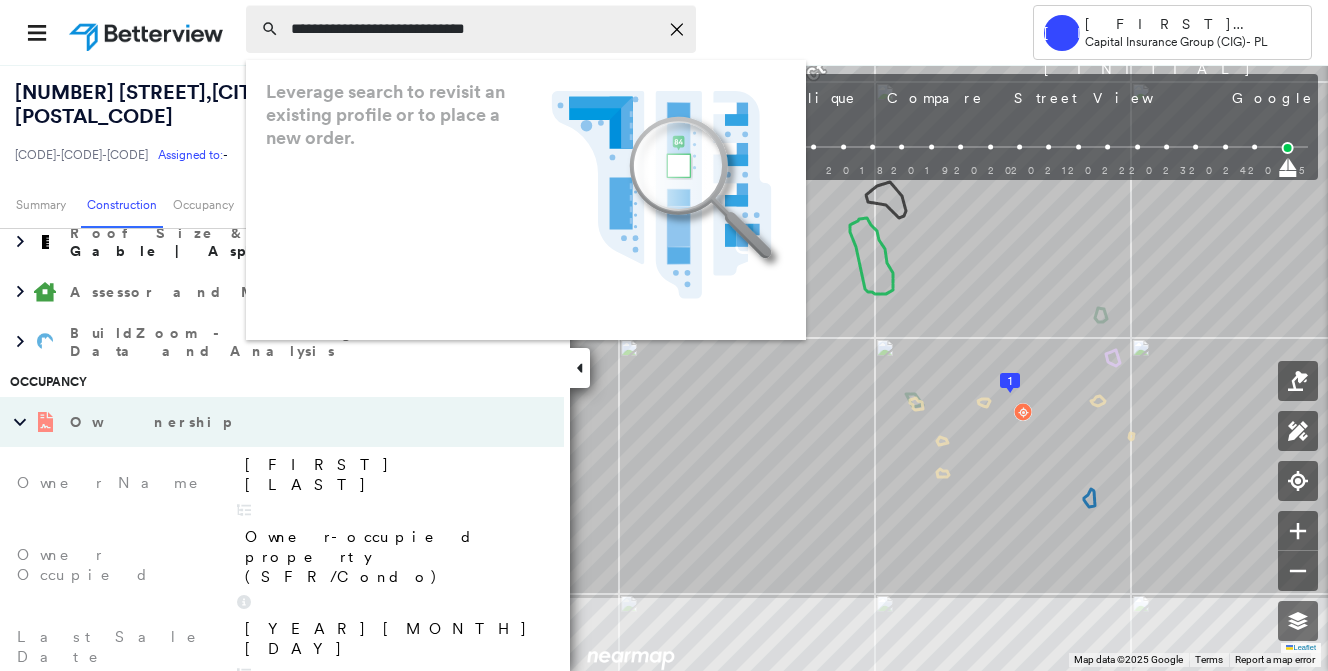 type on "**********" 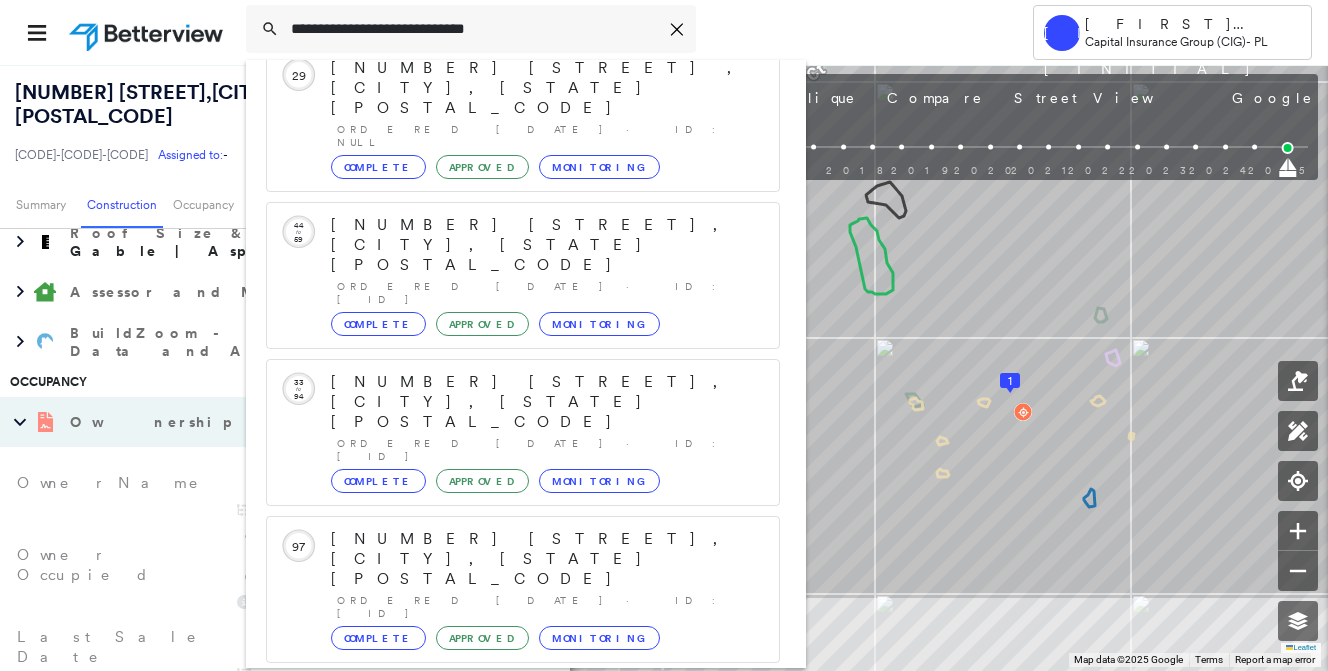 scroll, scrollTop: 213, scrollLeft: 0, axis: vertical 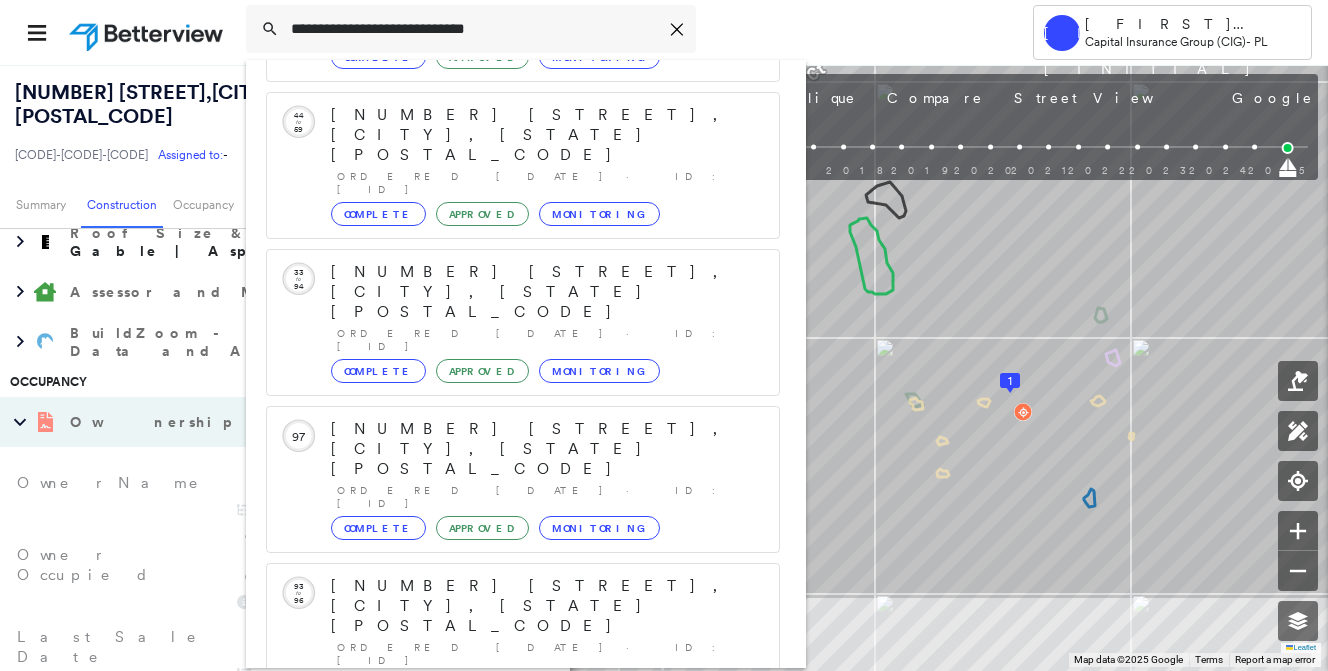 click on "[NUMBER] [STREET] , [CITY], [STATE] [POSTAL_CODE] Ordered [DATE] · ID: null Complete Approved Monitoring Circled Text Icon 44 to 59 [NUMBER] [STREET], [CITY], [STATE] [POSTAL_CODE] Ordered [DATE] · ID: [ID] Complete Approved Monitoring Circled Text Icon 33 to 94 [NUMBER] [STREET], [CITY], [STATE] [POSTAL_CODE] Ordered [DATE] · ID: [ID] Complete Approved Monitoring Circled Text Icon 97 [NUMBER] [STREET], [CITY], [STATE] [POSTAL_CODE] Ordered [DATE] · ID: [ID] Complete Approved Monitoring Circled Text Icon 93 to 96 [NUMBER] [STREET], [CITY], [STATE] [POSTAL_CODE] Ordered [DATE] · ID: [ID] Complete Approved Monitoring Show  2  more existing properties   Run a New Property Profile 1 result - Click to order a Property Profile [NUMBER] [STREET], [CITY], [STATE] [POSTAL_CODE] Group Created with Sketch." at bounding box center [526, 364] 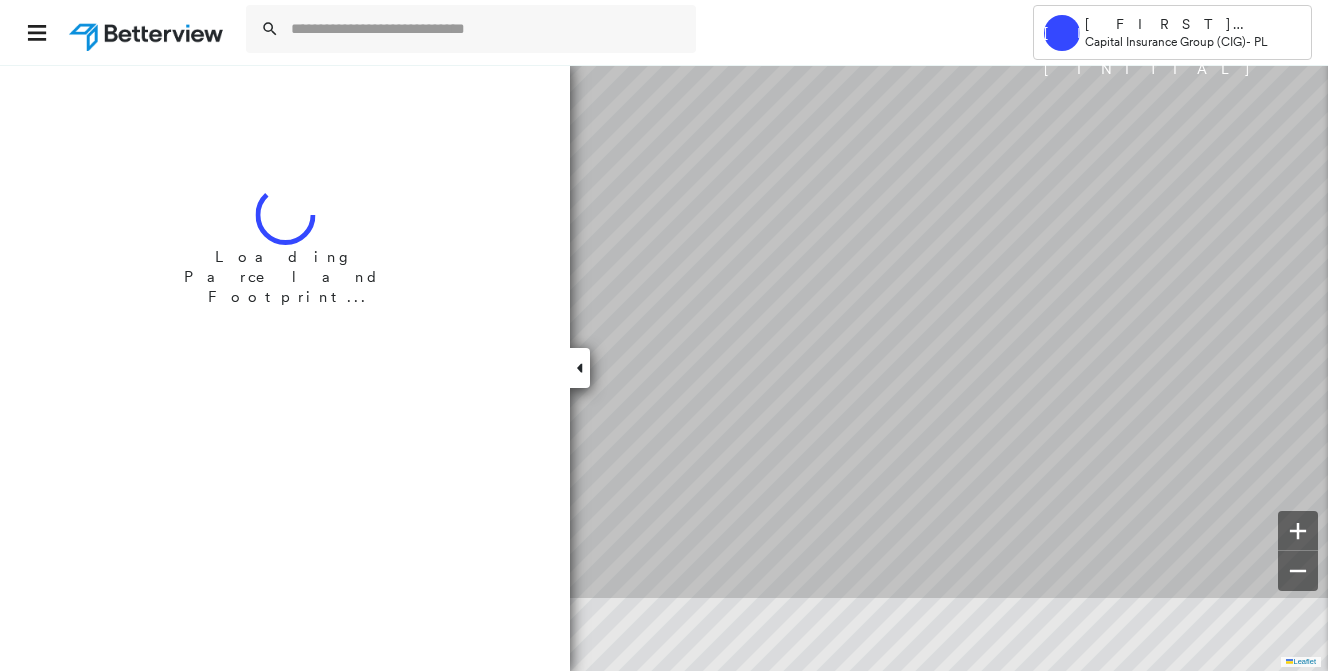 scroll, scrollTop: 0, scrollLeft: 0, axis: both 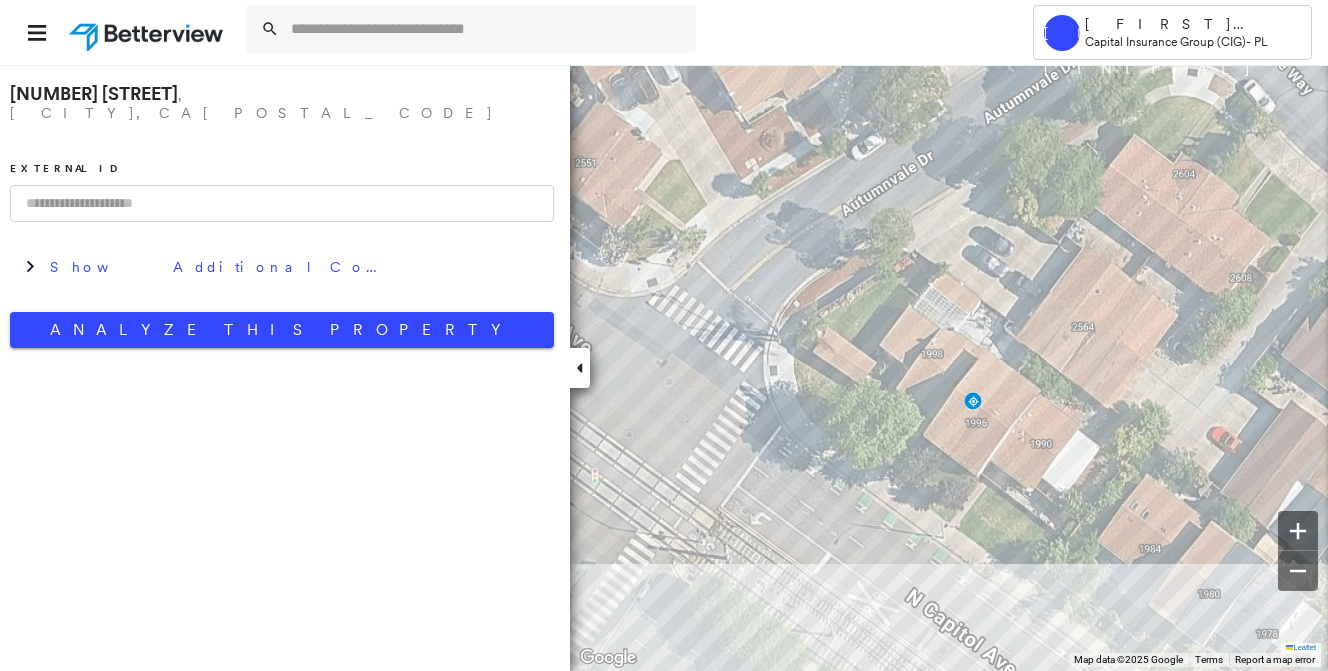 click at bounding box center [282, 203] 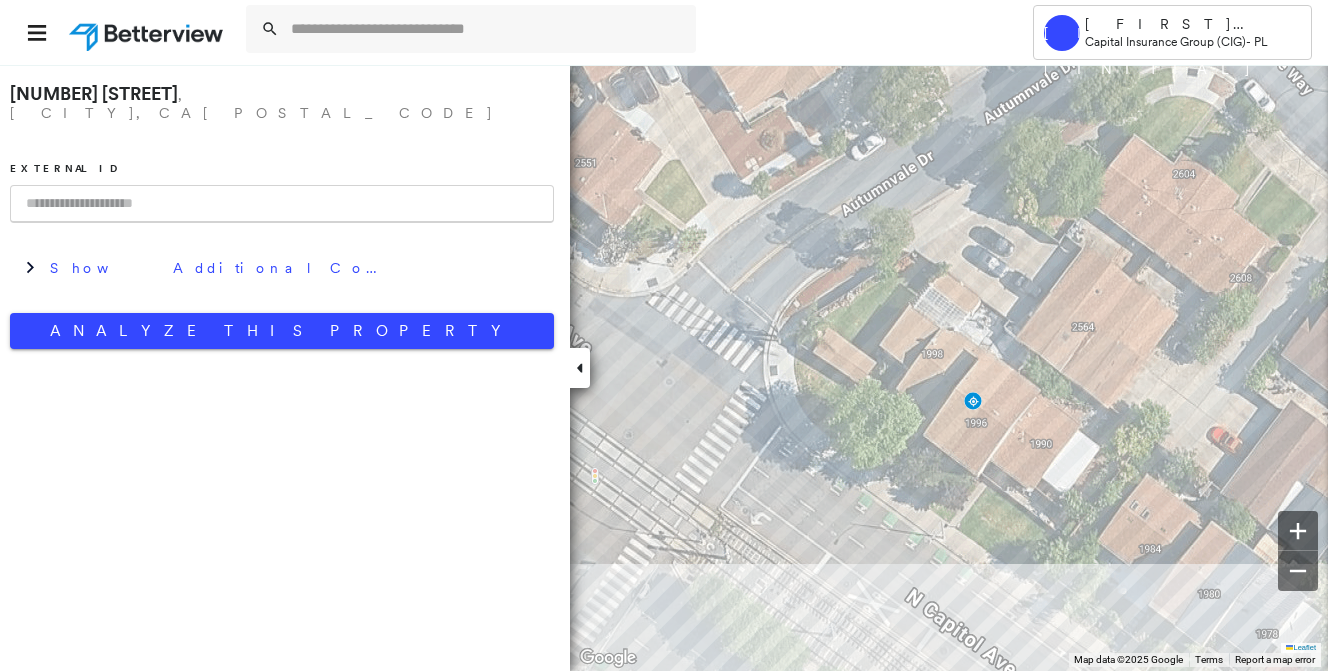 paste on "**********" 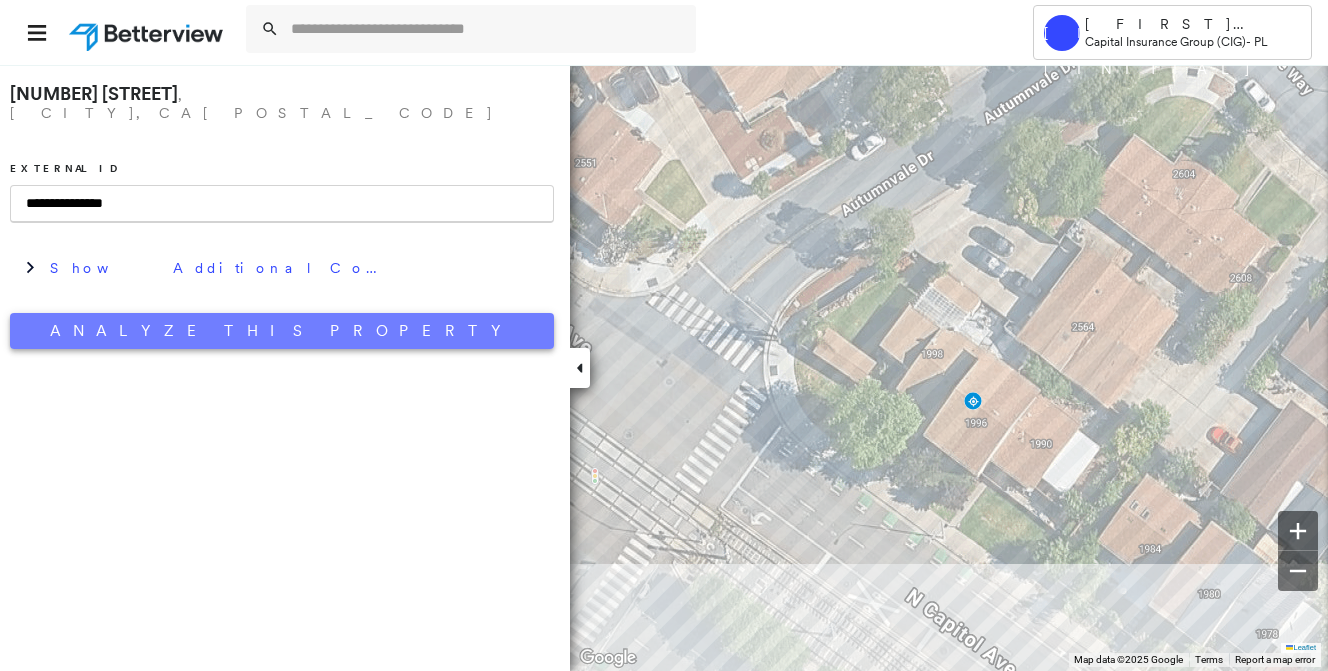 type on "**********" 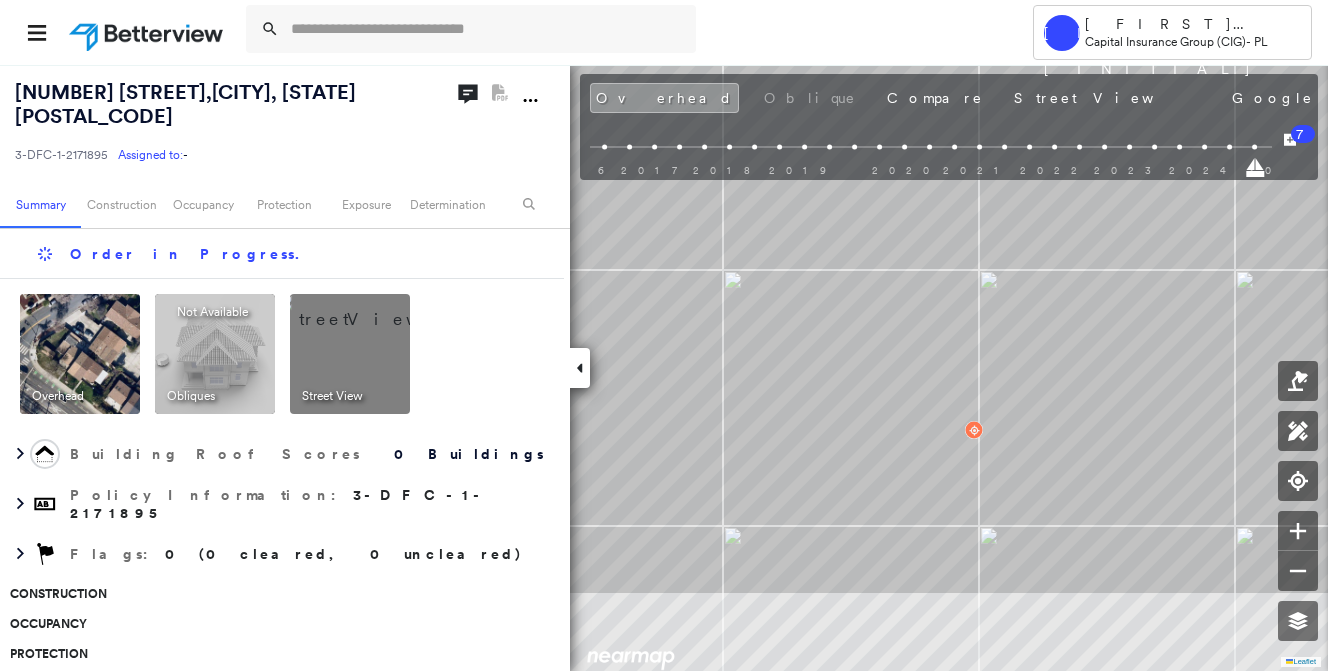 scroll, scrollTop: 0, scrollLeft: 0, axis: both 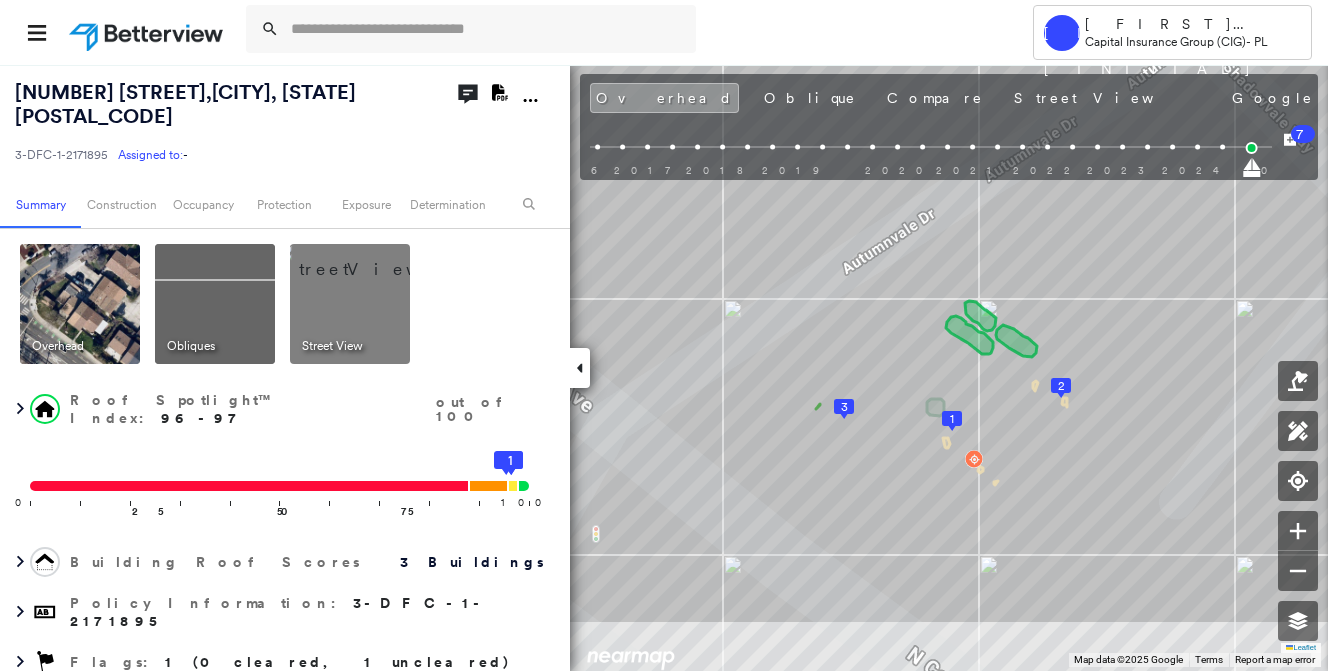 click 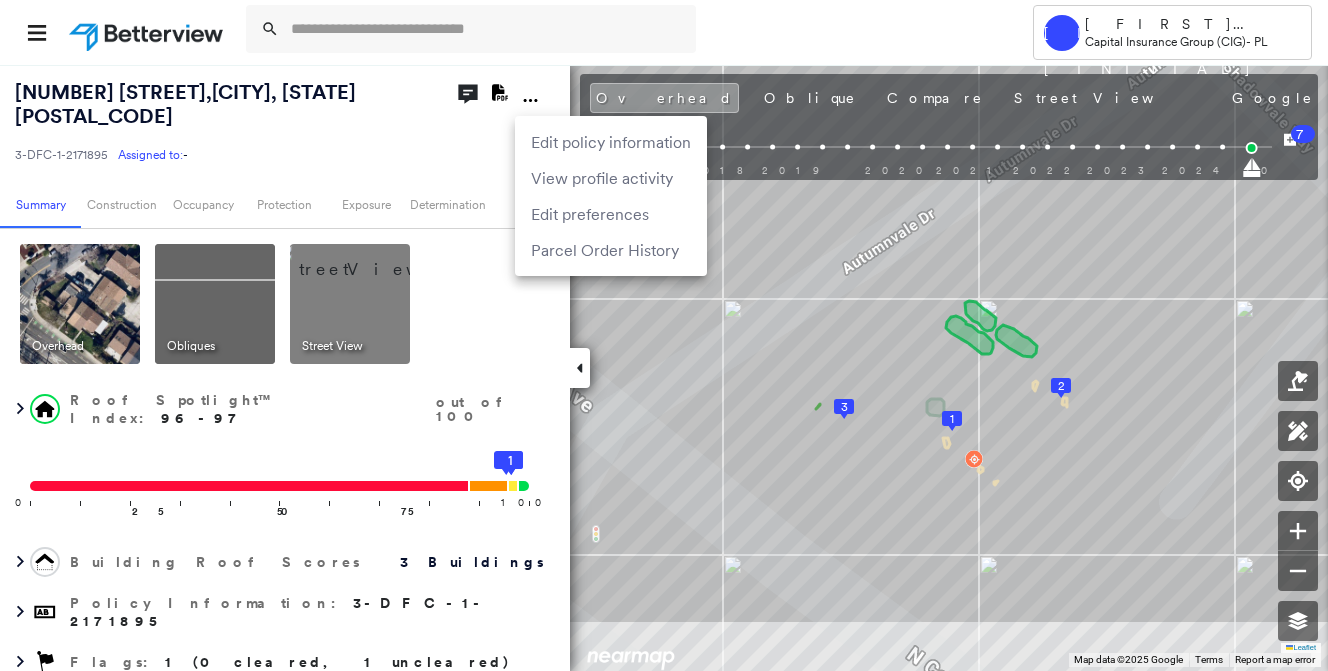 click at bounding box center (664, 335) 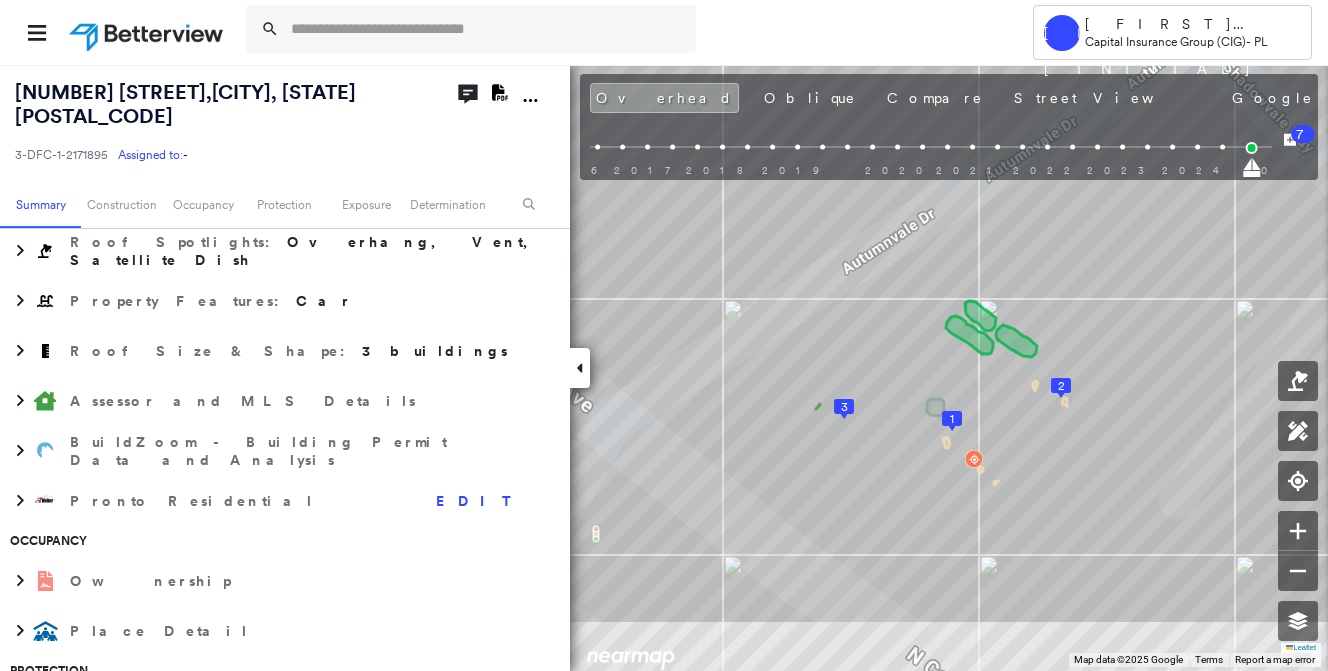 scroll, scrollTop: 500, scrollLeft: 0, axis: vertical 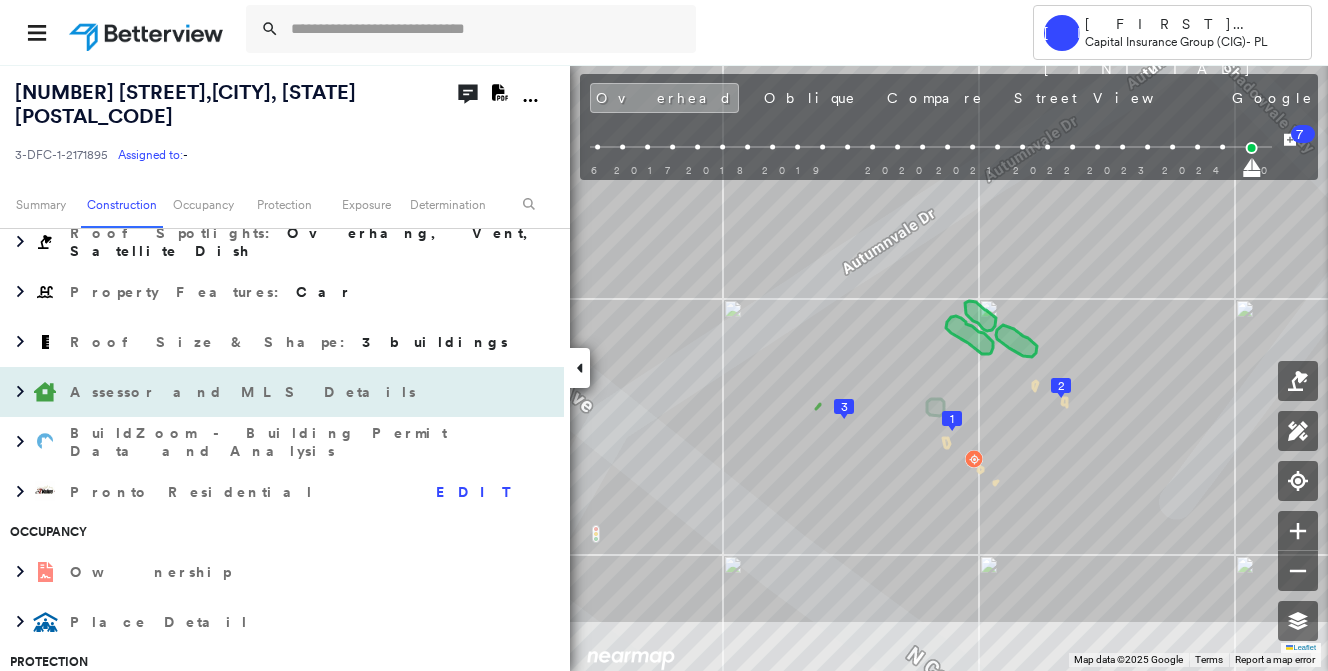 click on "Assessor and MLS Details" at bounding box center [282, 392] 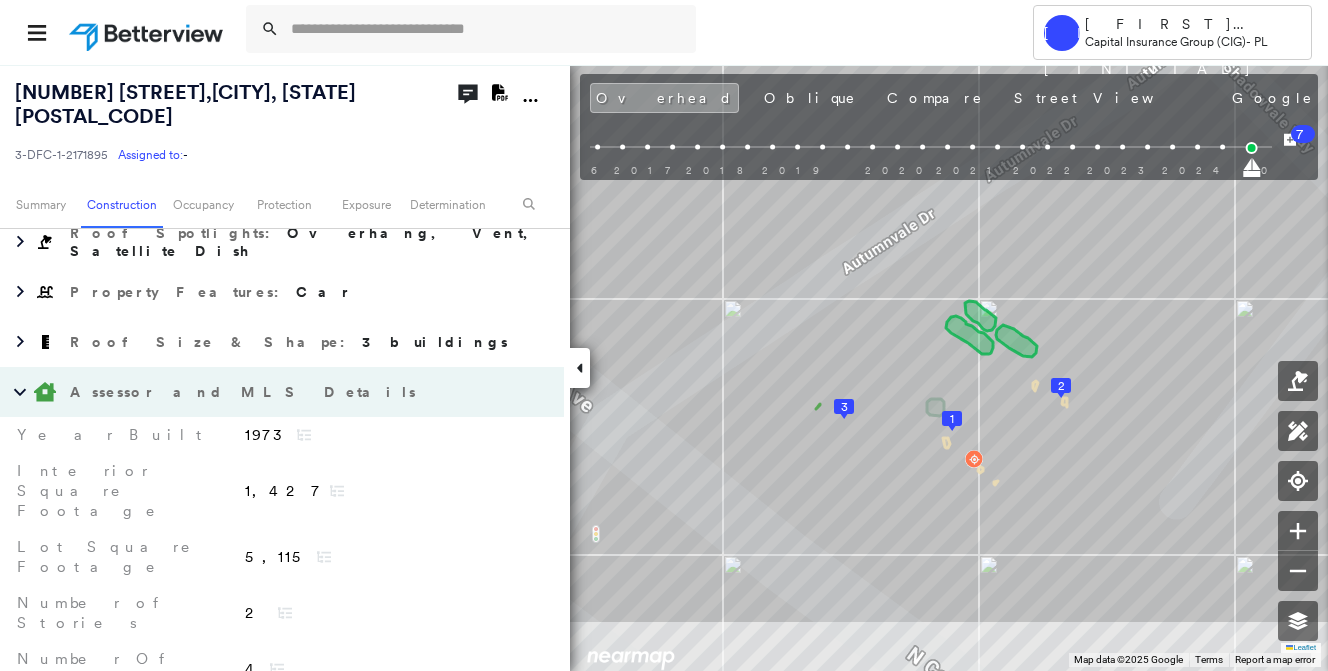 click on "Assessor and MLS Details" at bounding box center [262, 392] 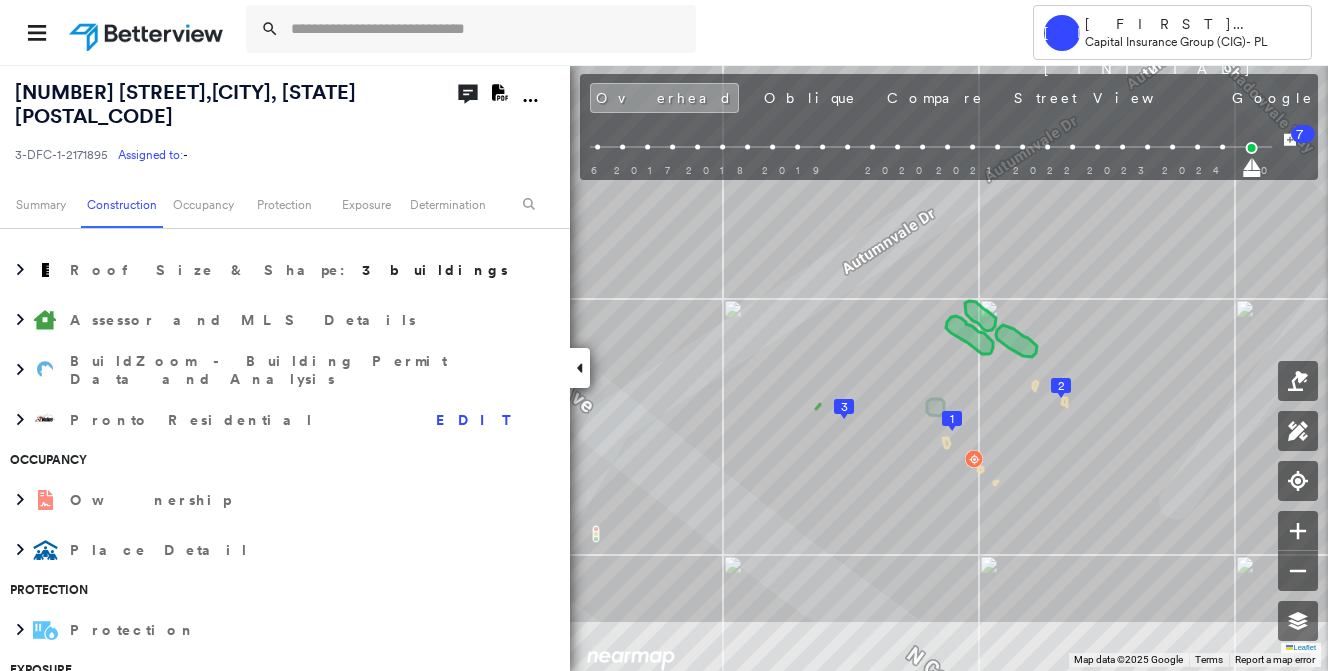 scroll, scrollTop: 600, scrollLeft: 0, axis: vertical 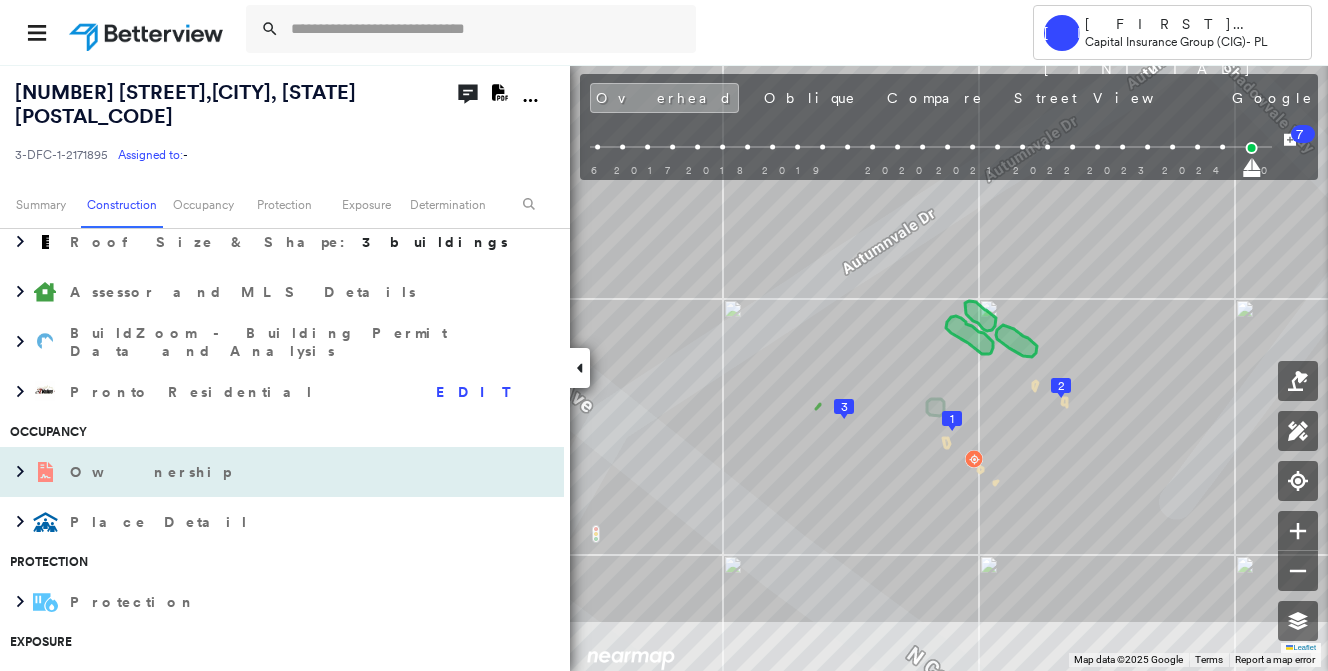 click on "Ownership" at bounding box center (282, 472) 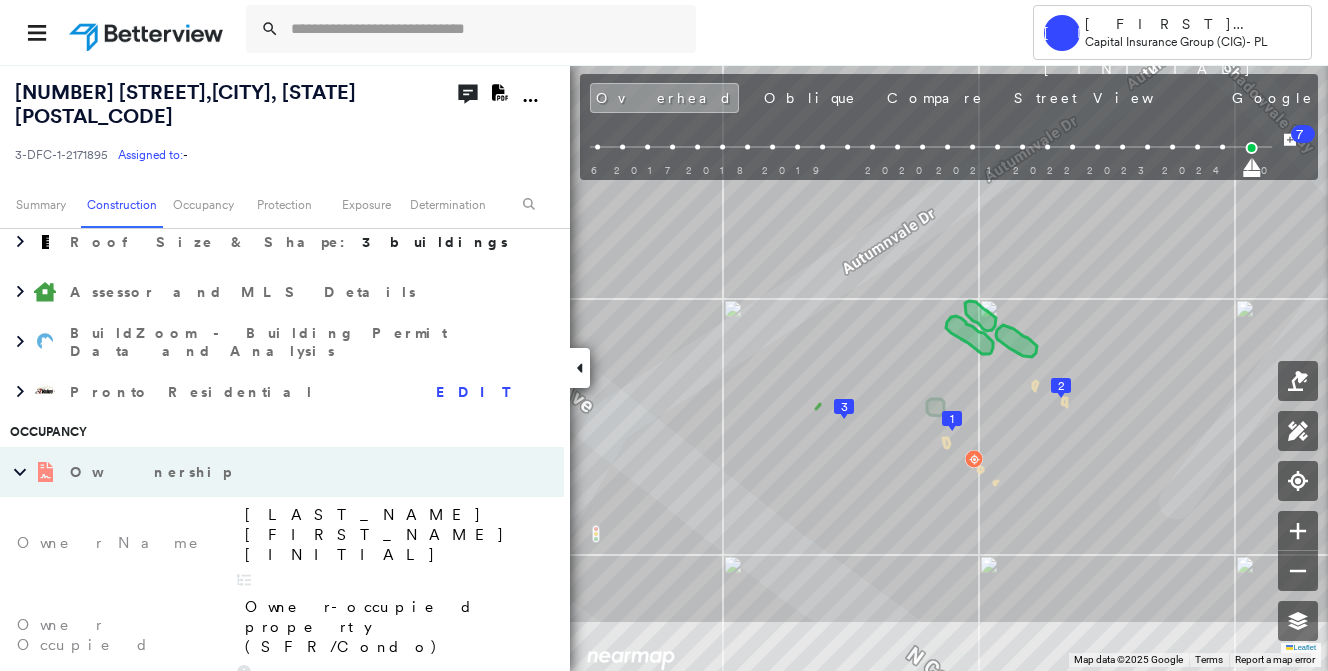 click on "Ownership" at bounding box center [282, 472] 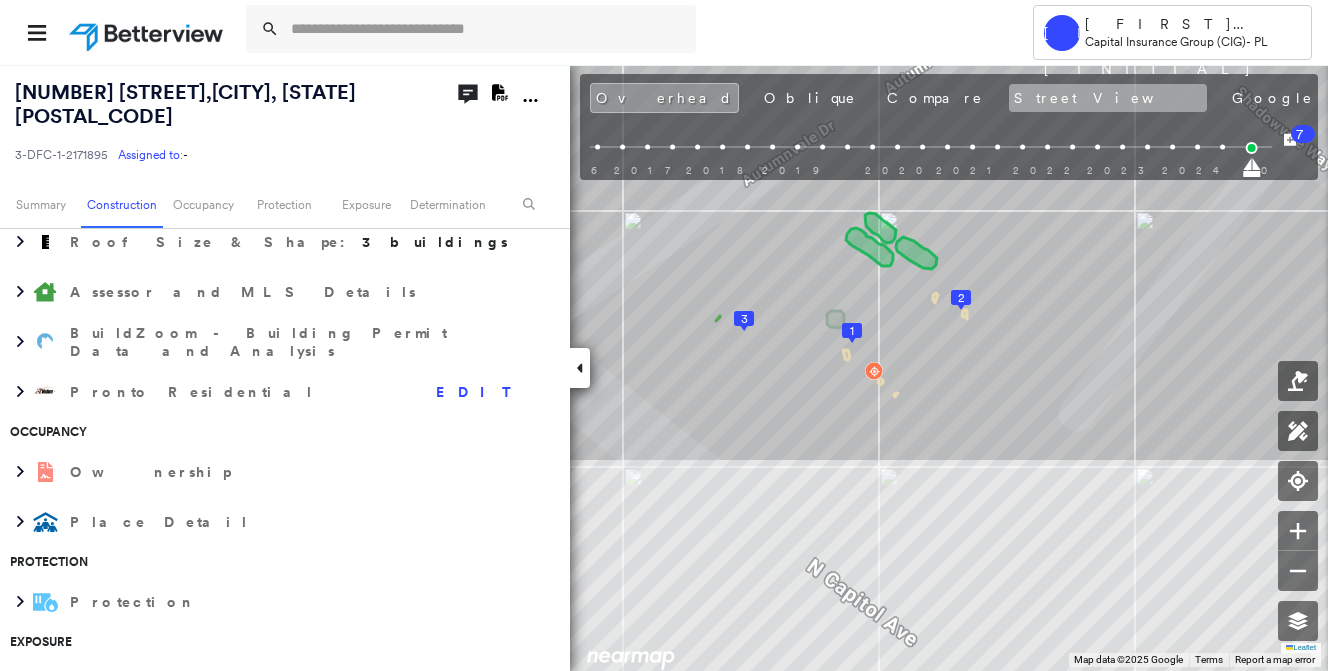 click on "Street View" at bounding box center [1108, 98] 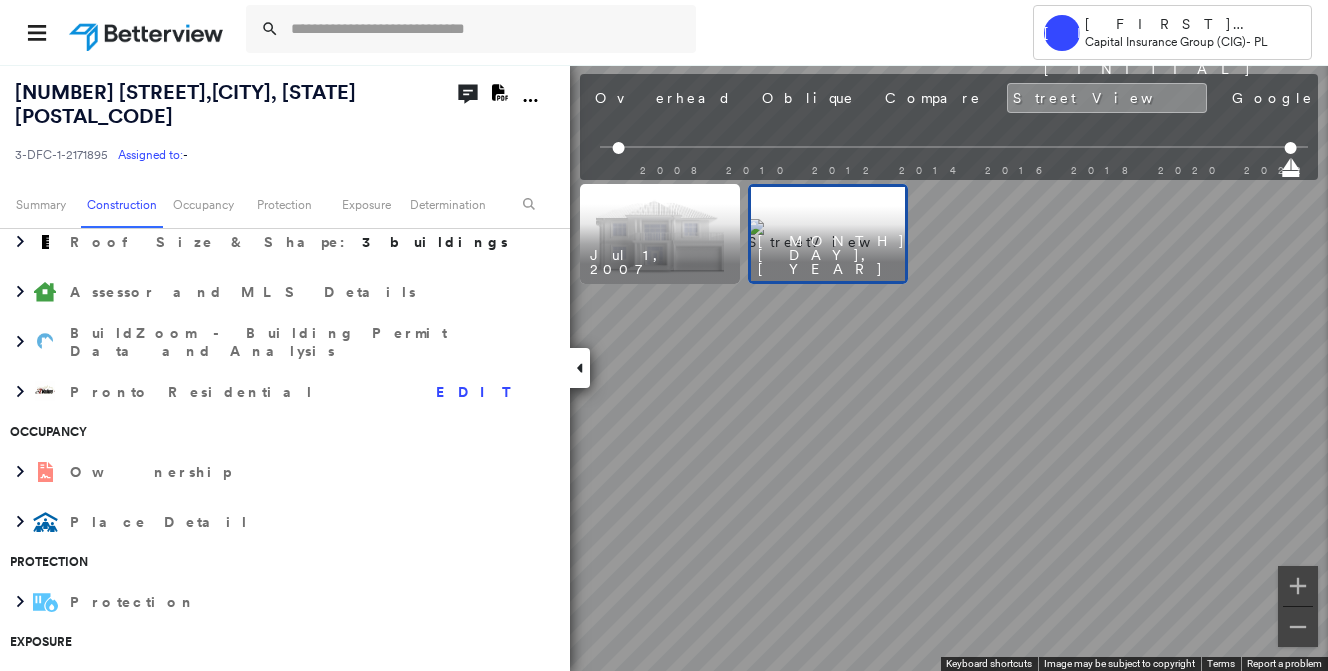 scroll, scrollTop: 0, scrollLeft: 0, axis: both 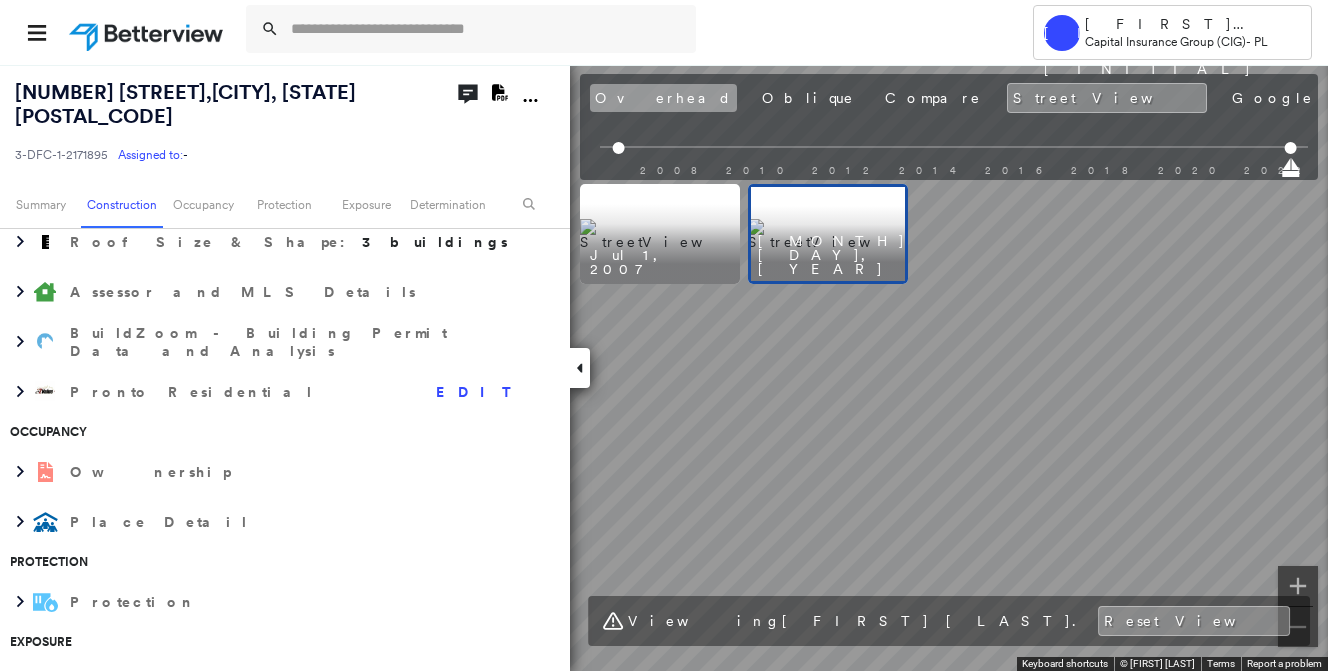 click on "Overhead" at bounding box center [663, 98] 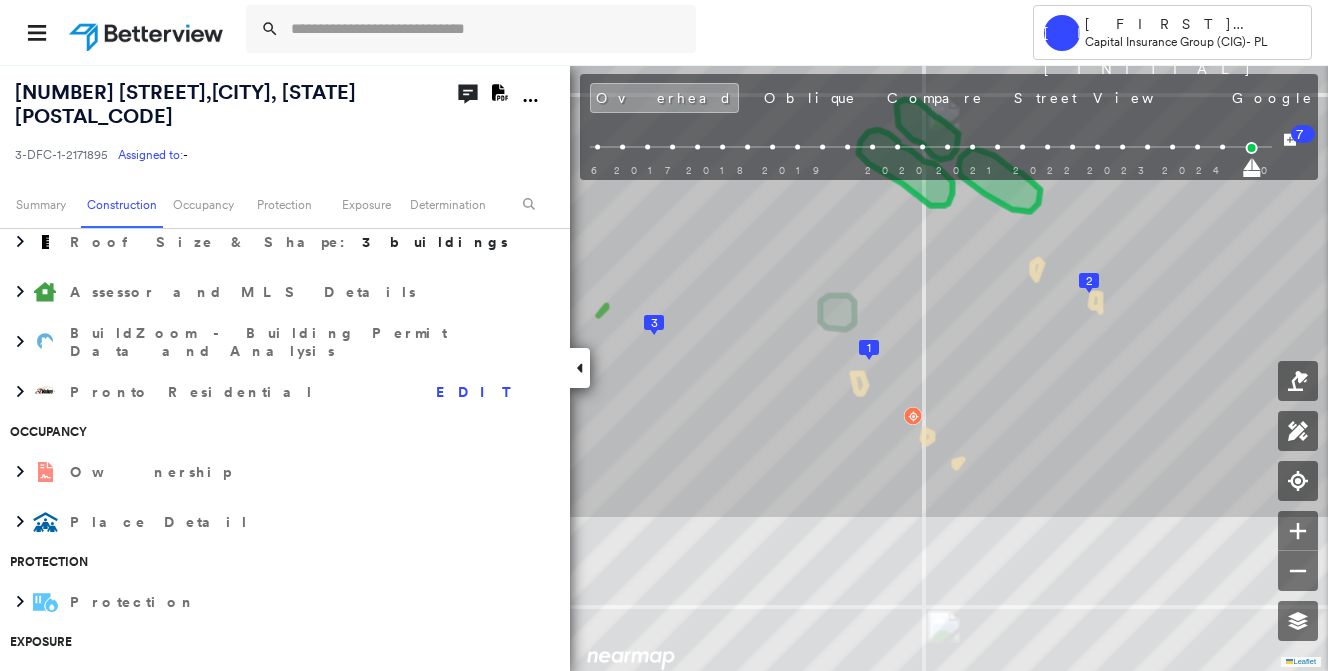 scroll, scrollTop: 0, scrollLeft: 0, axis: both 